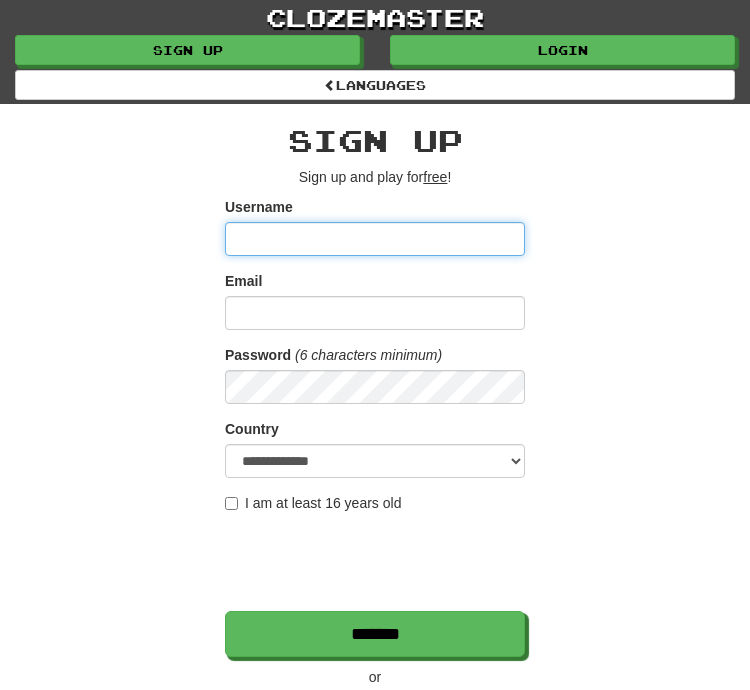 scroll, scrollTop: 120, scrollLeft: 0, axis: vertical 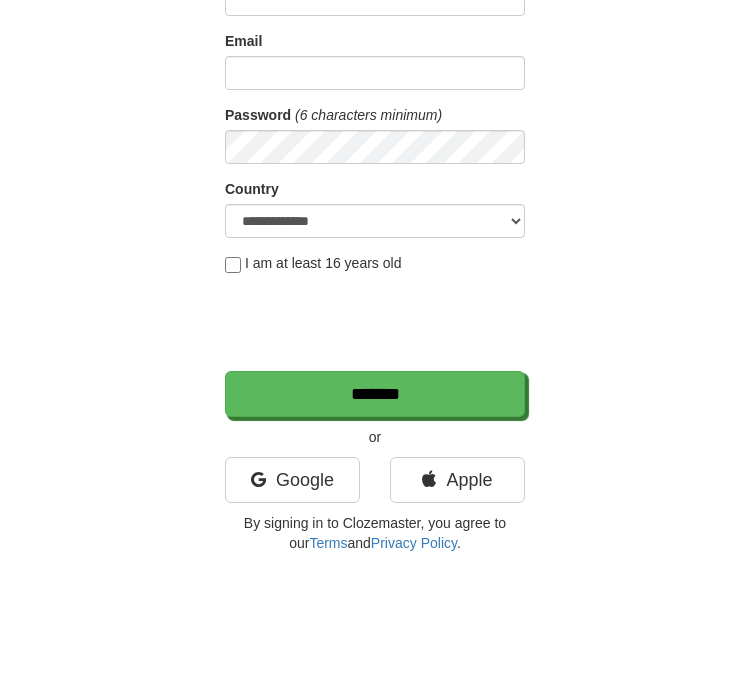 click on "**********" at bounding box center (375, 333) 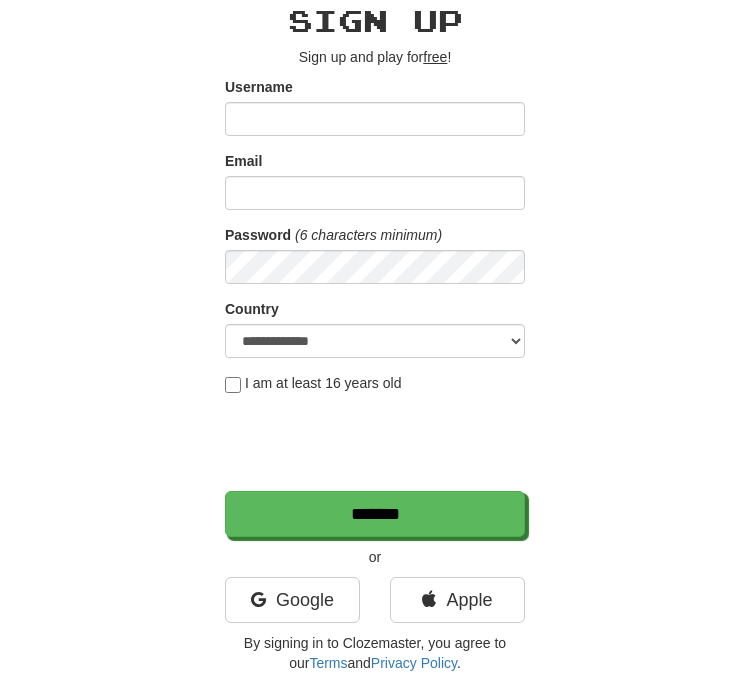 click on "Google" at bounding box center (292, 600) 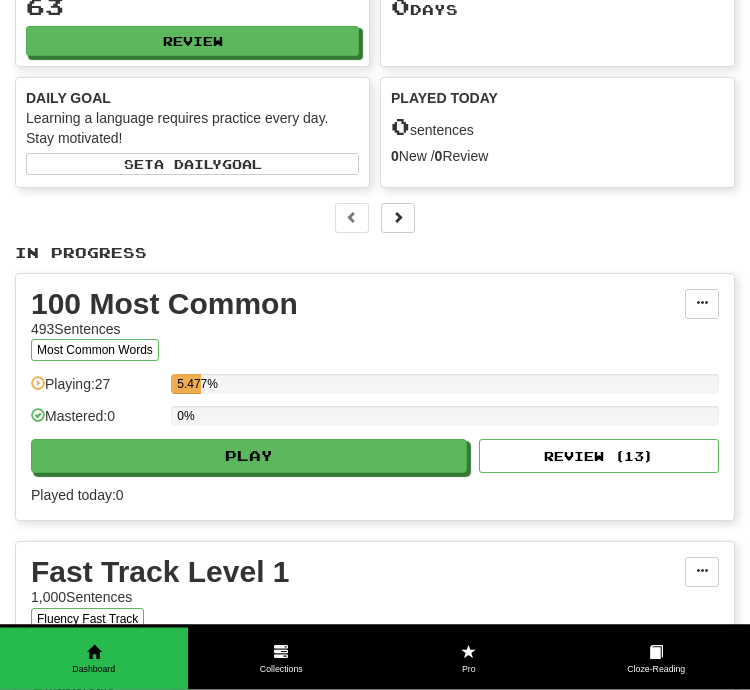 scroll, scrollTop: 122, scrollLeft: 0, axis: vertical 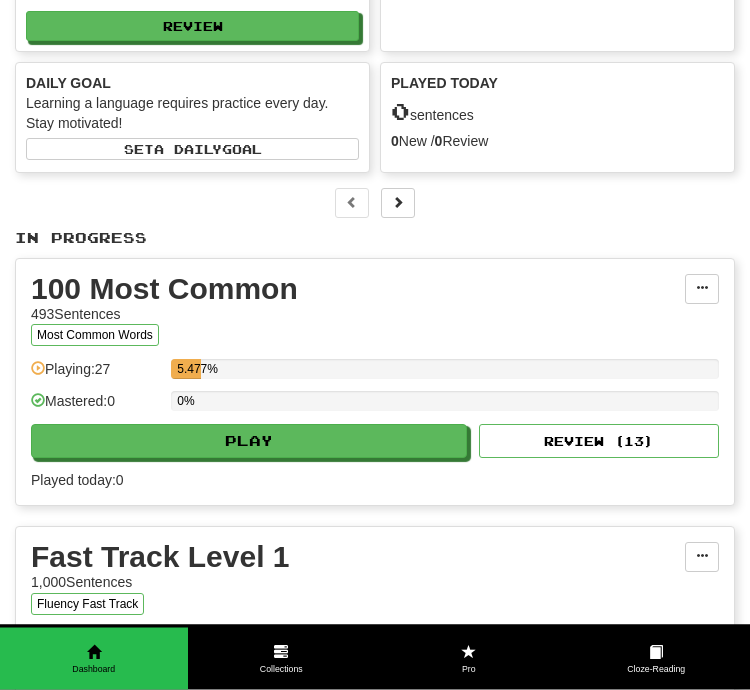 click on "100 Most Common 493  Sentences Most Common Words Manage Sentences Unpin from Dashboard  Playing:  27 5.477%  Mastered:  0 0% Play Review ( 13 ) Played today:  0" at bounding box center [375, 383] 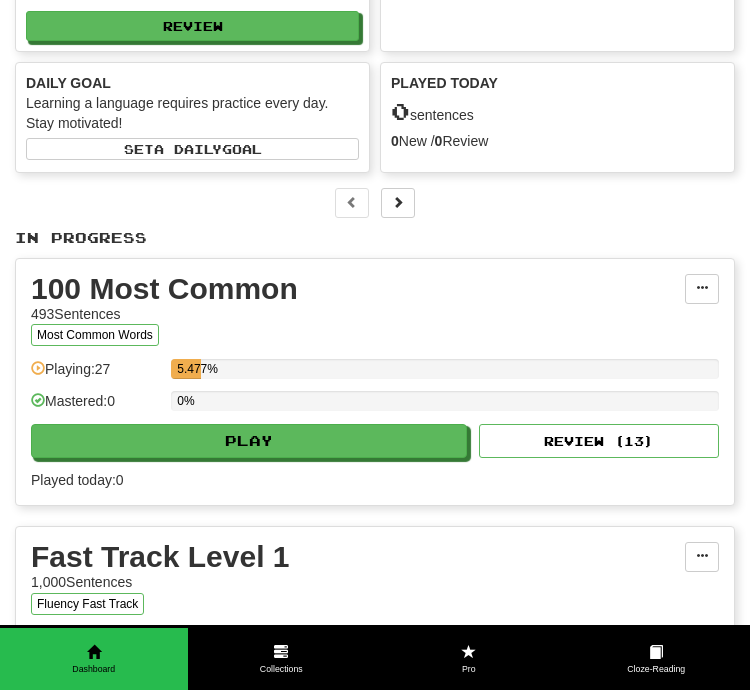 select on "**" 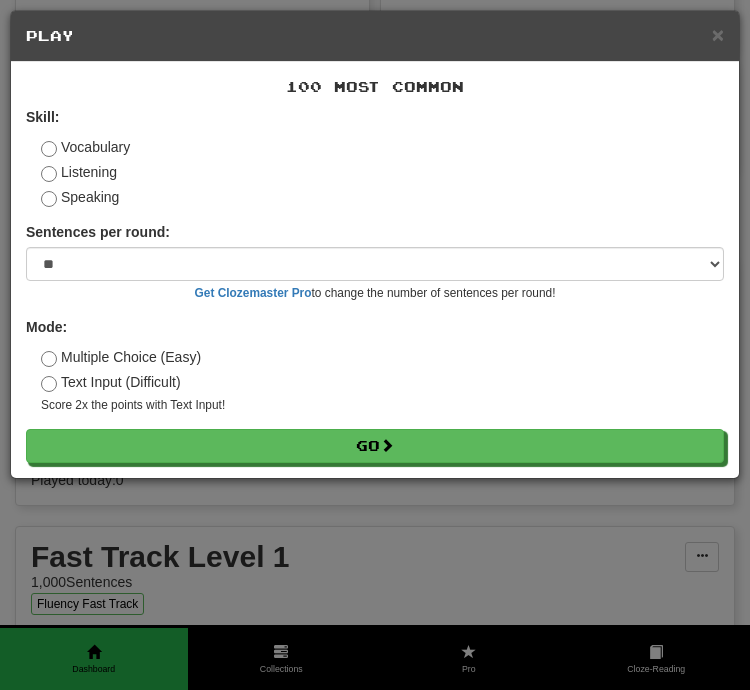 click on "Go" at bounding box center [375, 446] 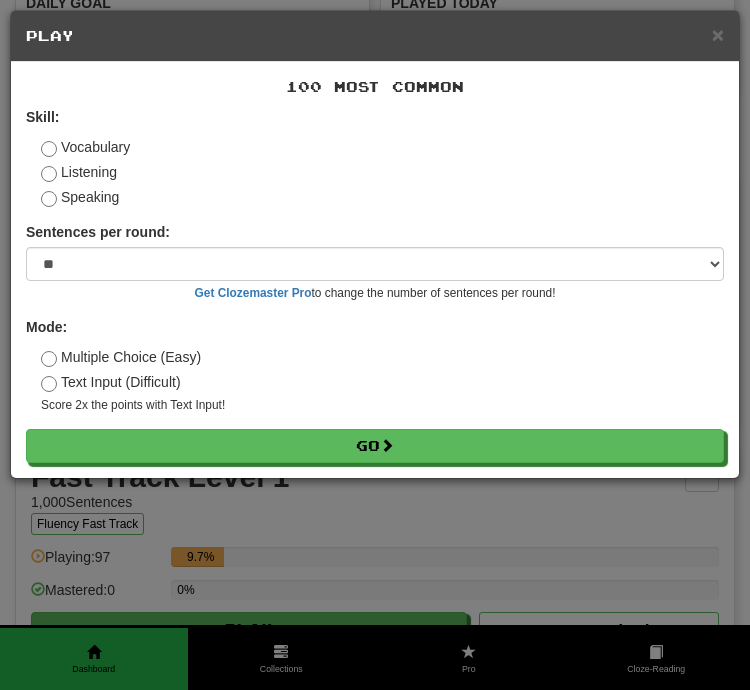 click on "Go" at bounding box center (375, 446) 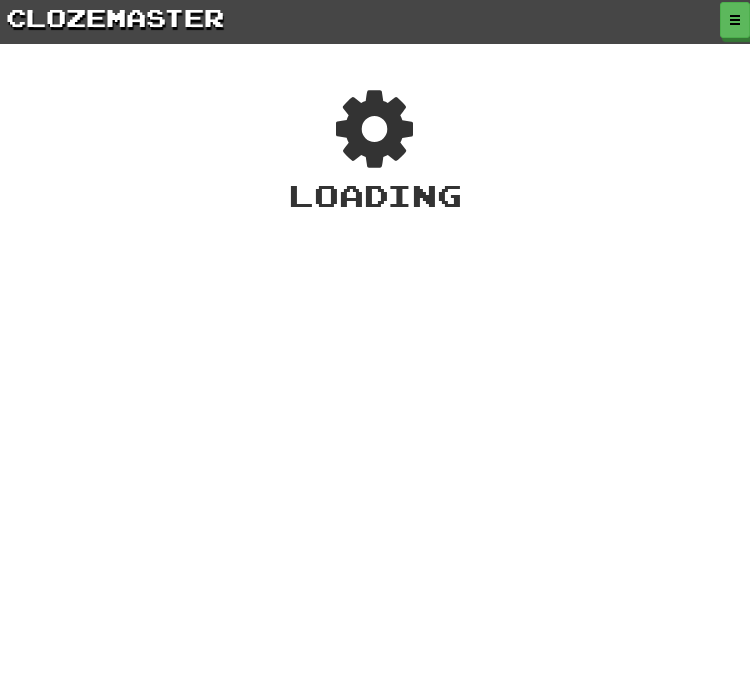 scroll, scrollTop: 0, scrollLeft: 0, axis: both 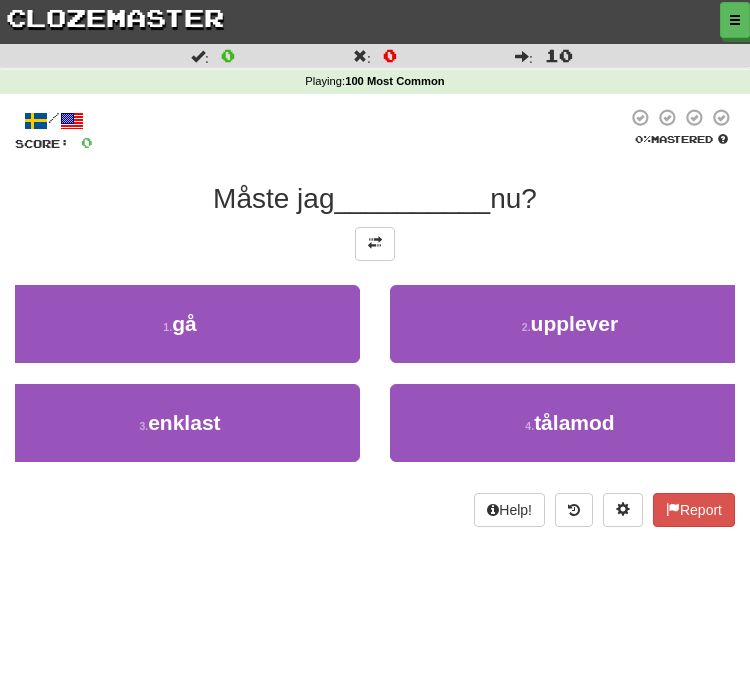 click at bounding box center (375, 244) 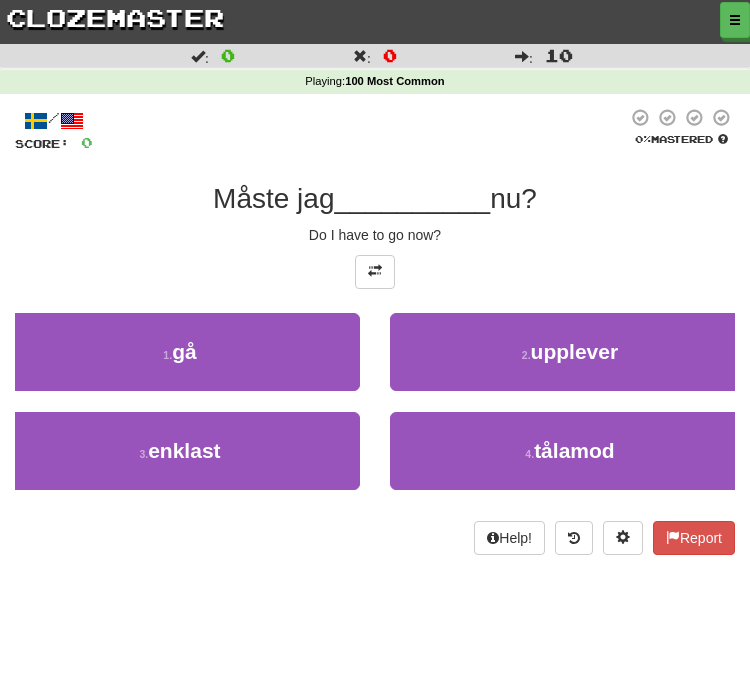 click on "gå" at bounding box center [184, 351] 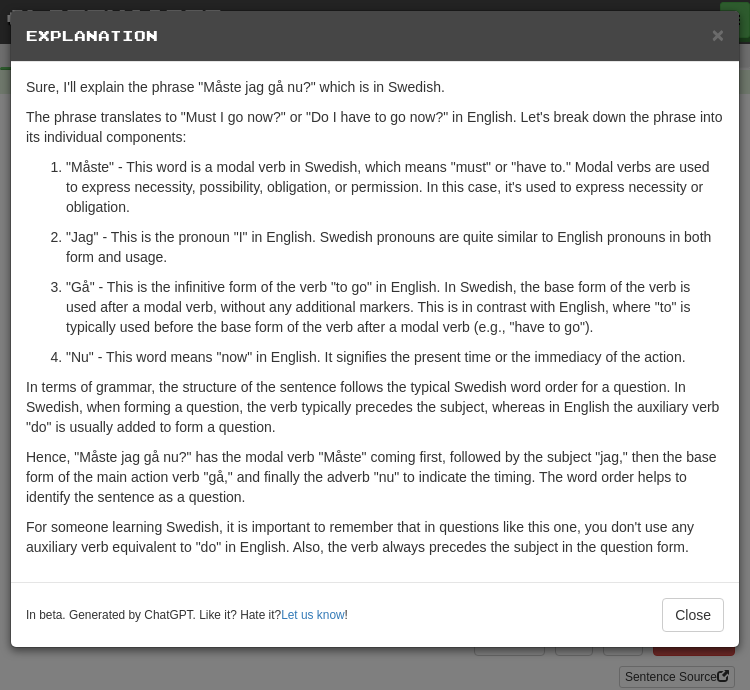 click on "Close" at bounding box center (693, 615) 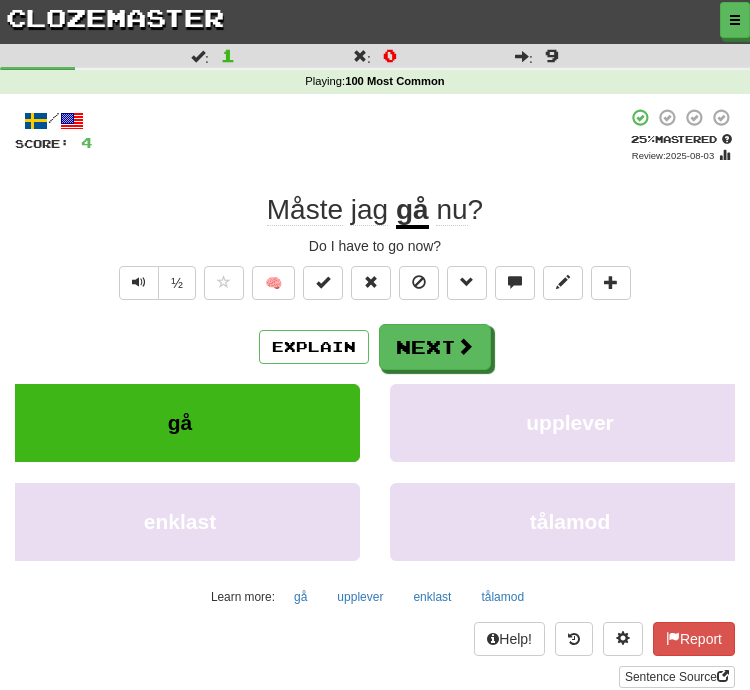 click on "Next" at bounding box center (435, 347) 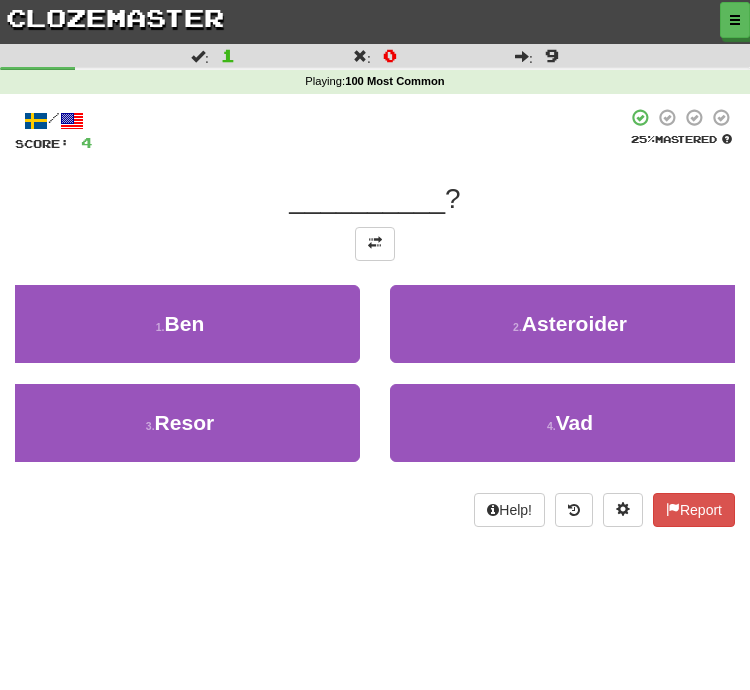 click at bounding box center (375, 244) 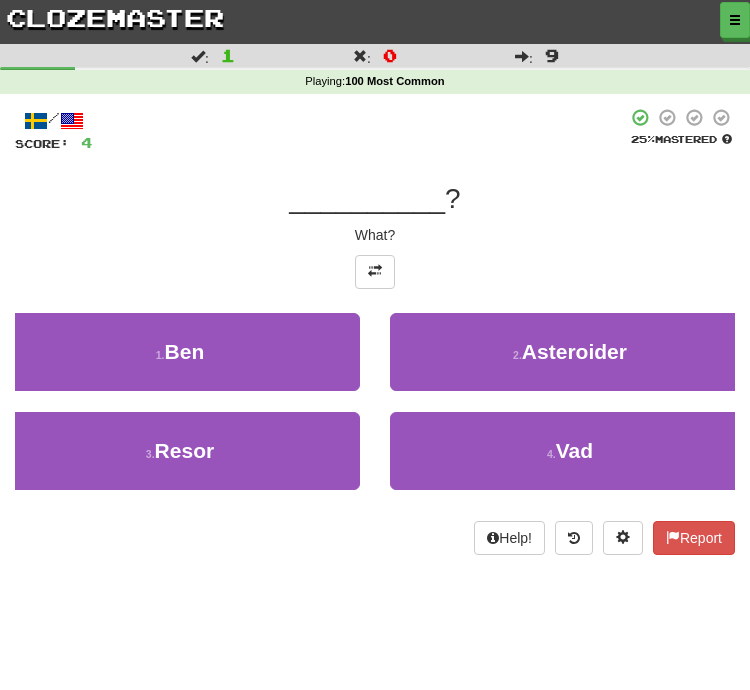 click on "4 .  Vad" at bounding box center [570, 451] 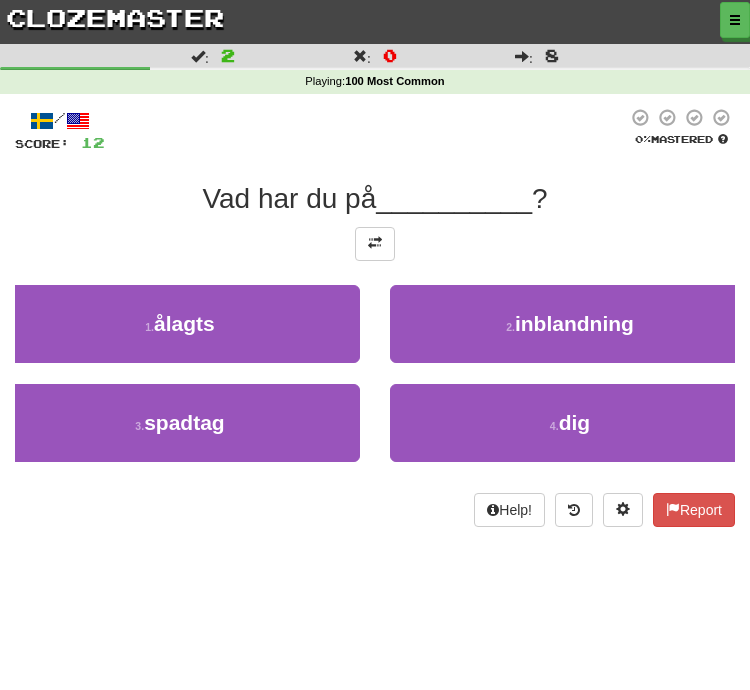 click on "/  Score:   12 0 %  Mastered Vad har du på  __________ ? 1 .  ålagts 2 .  inblandning 3 .  spadtag 4 .  dig  Help!  Report" at bounding box center [375, 317] 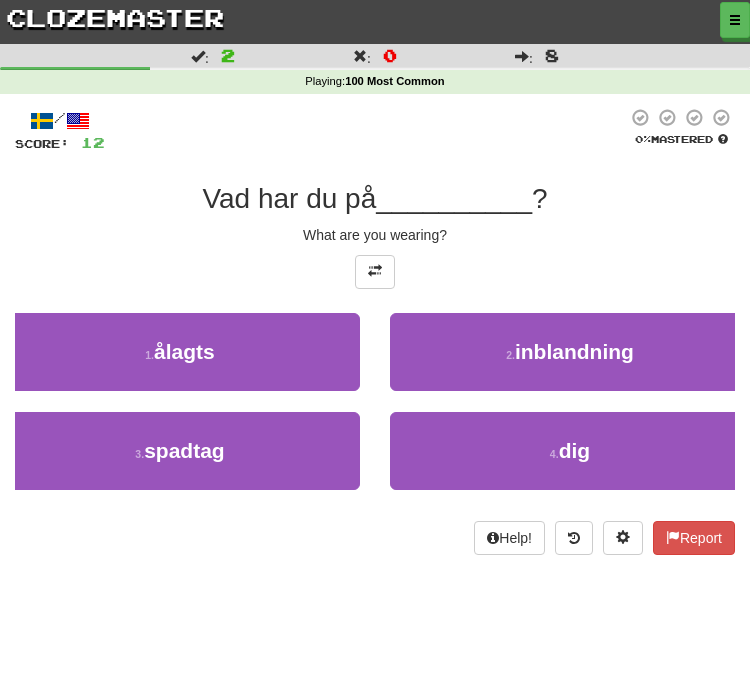 click on "2 .  inblandning" at bounding box center [570, 352] 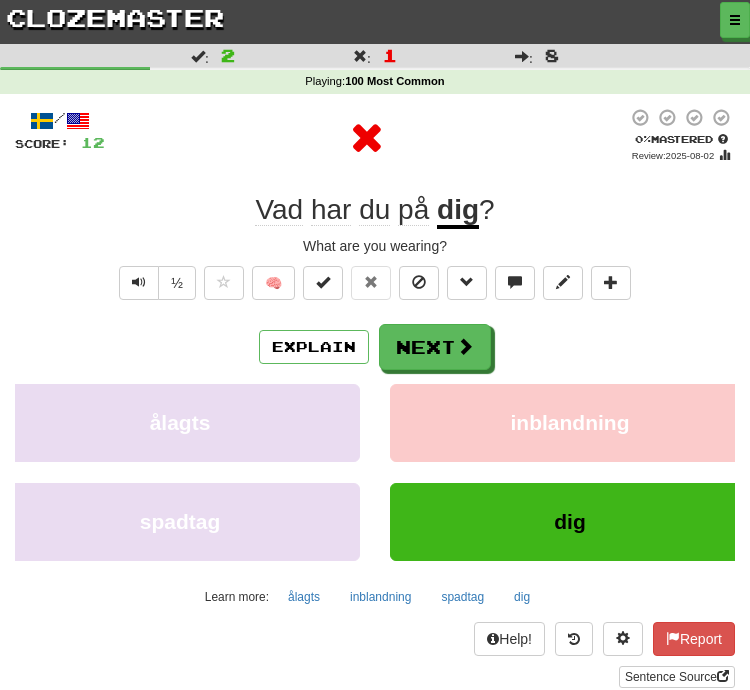 click on "Next" at bounding box center [435, 347] 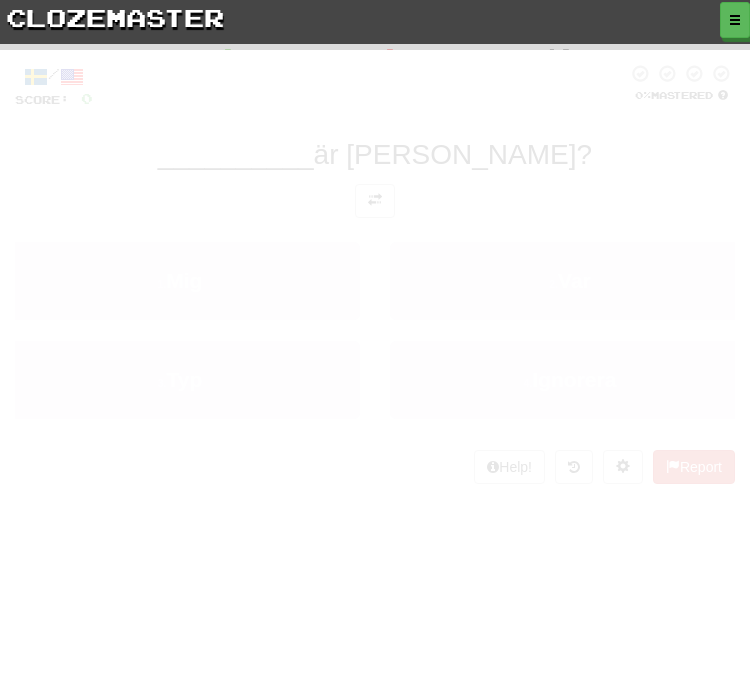 scroll, scrollTop: 0, scrollLeft: 0, axis: both 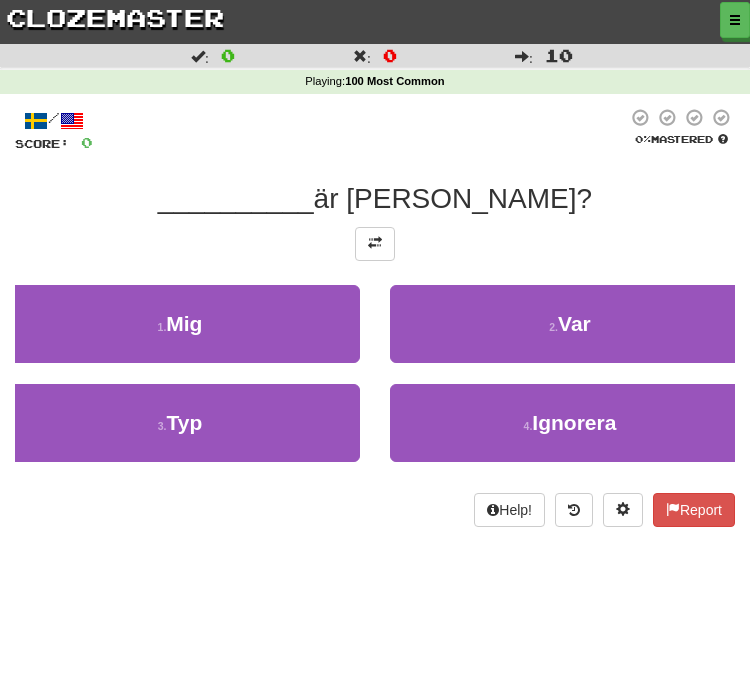 click at bounding box center [375, 243] 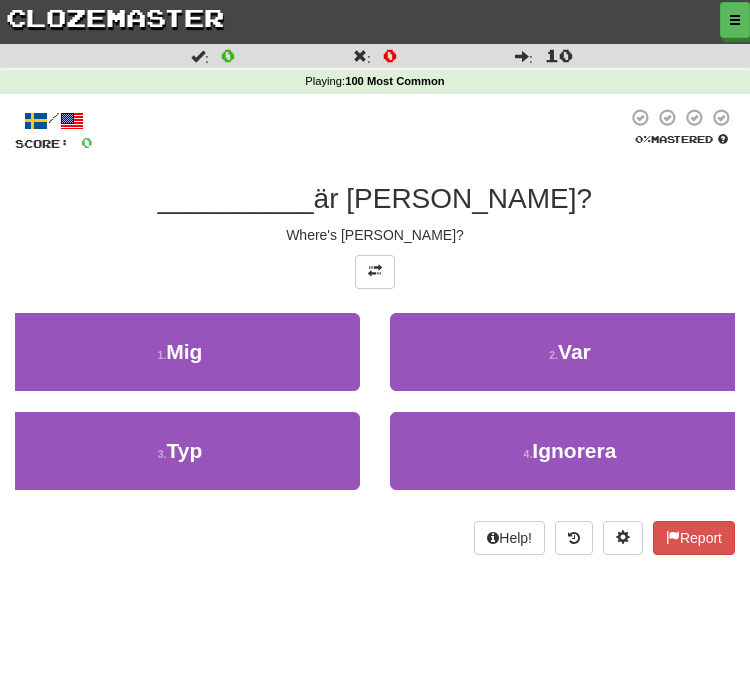 click on "2 .  Var" at bounding box center (570, 352) 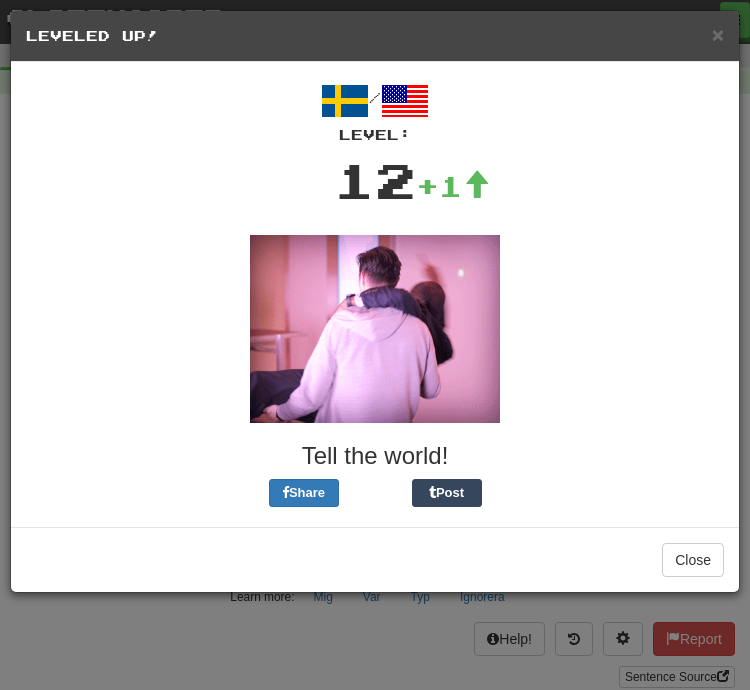 click on "Close" at bounding box center [693, 560] 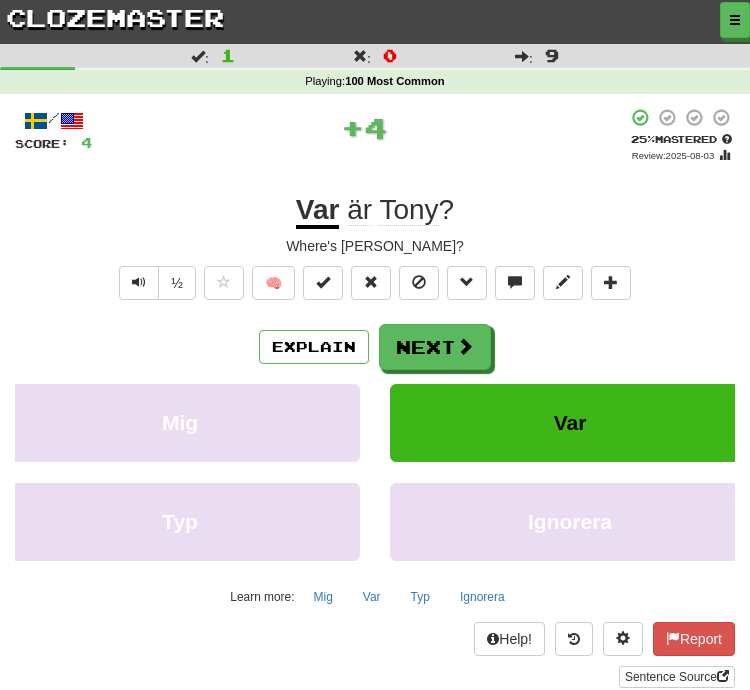 click on "Next" at bounding box center [435, 347] 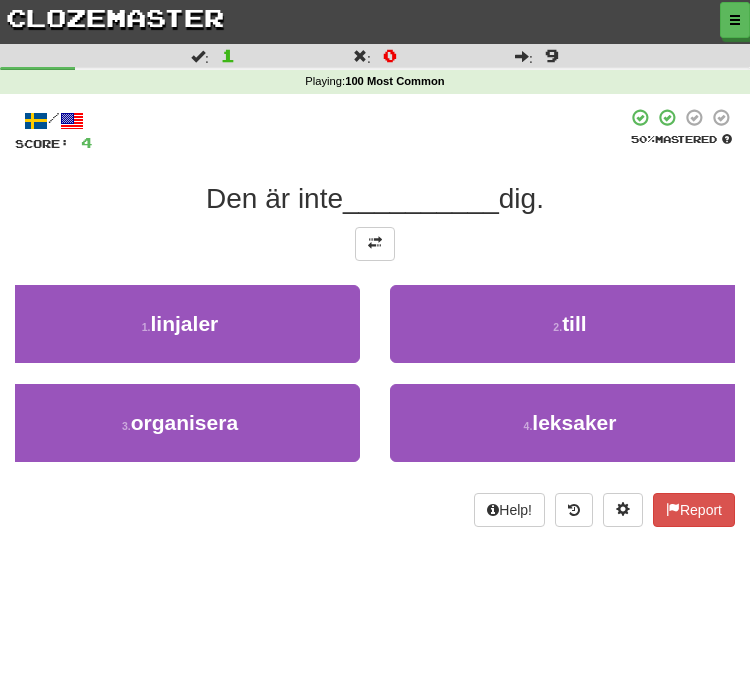 click at bounding box center [375, 244] 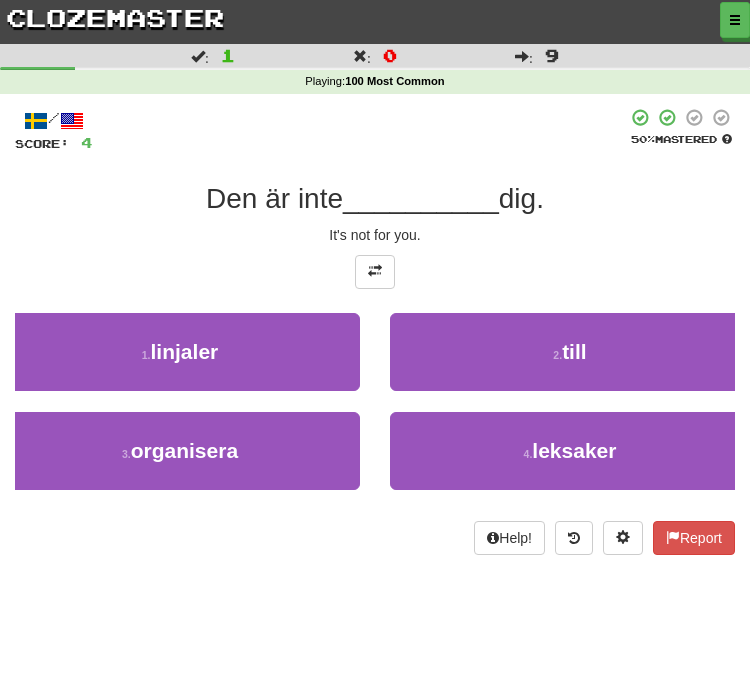 click on "2 .  till" at bounding box center (570, 352) 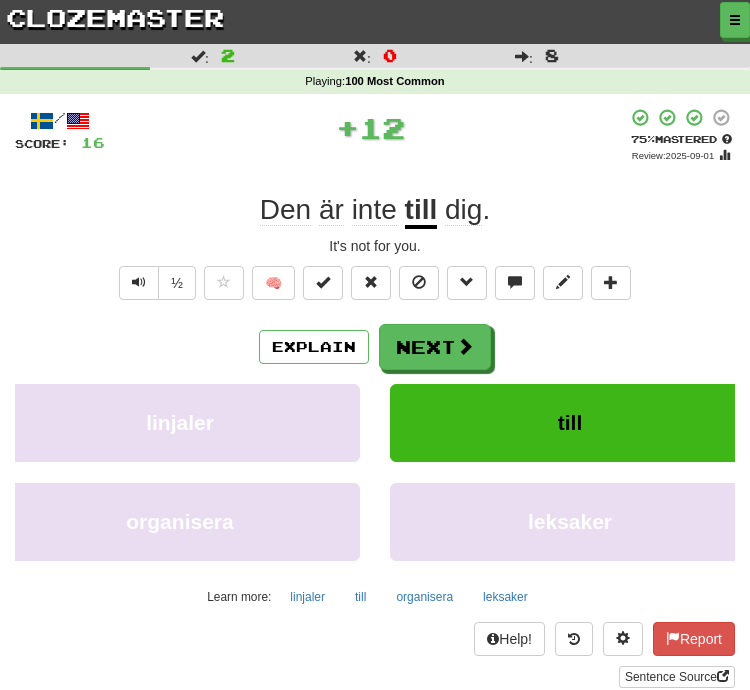 click on "Next" at bounding box center [435, 347] 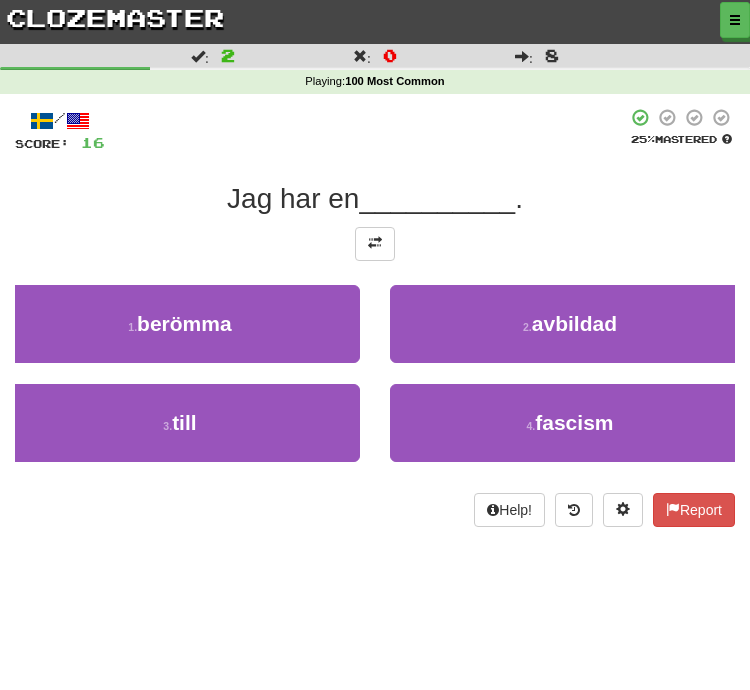 click at bounding box center (375, 243) 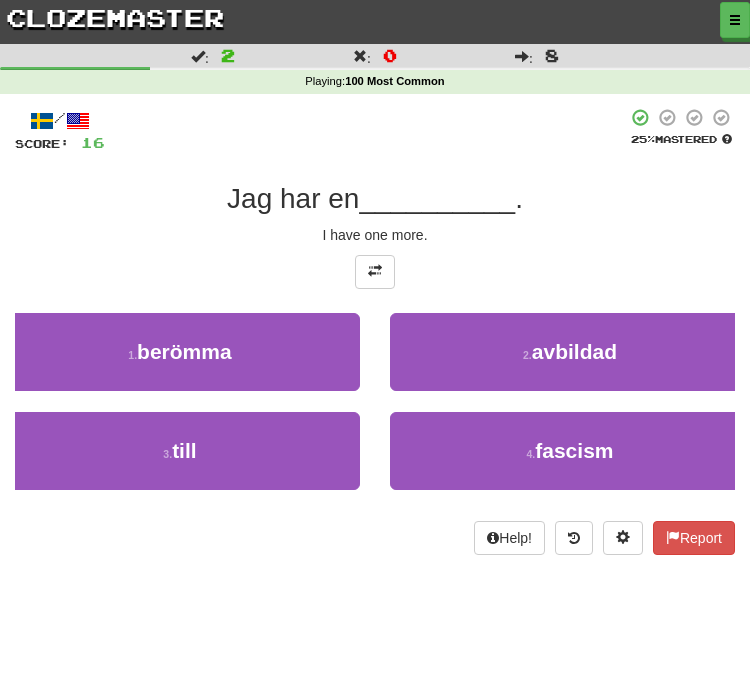 click on "3 .  till" at bounding box center [180, 451] 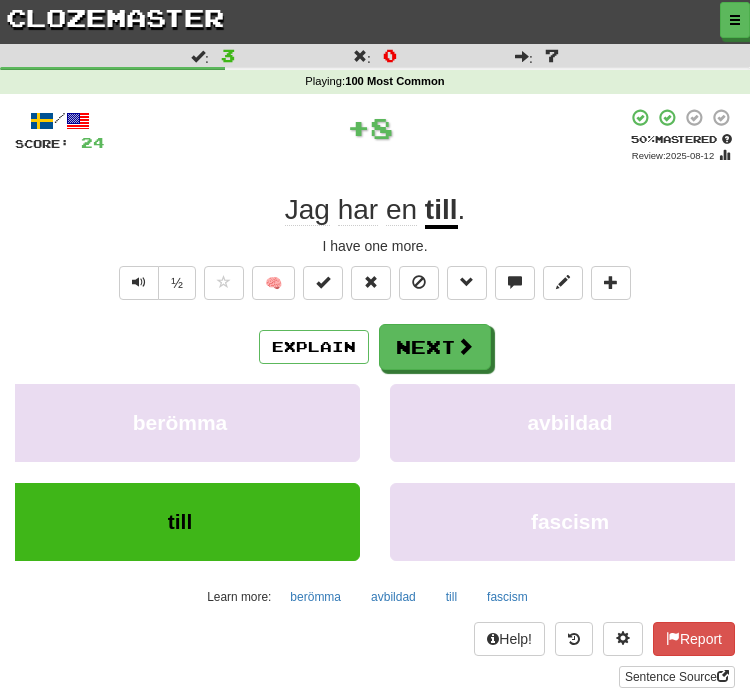 click on "Next" at bounding box center (435, 347) 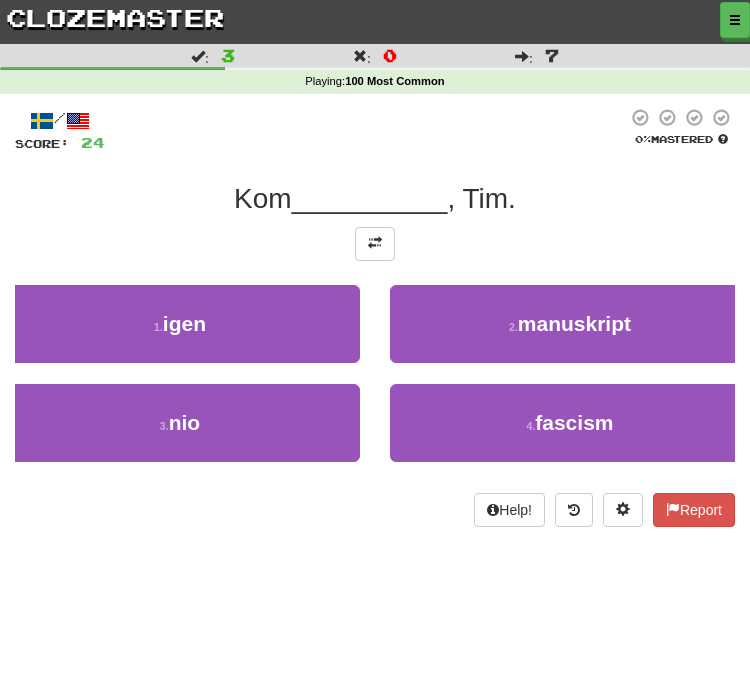 click at bounding box center (375, 244) 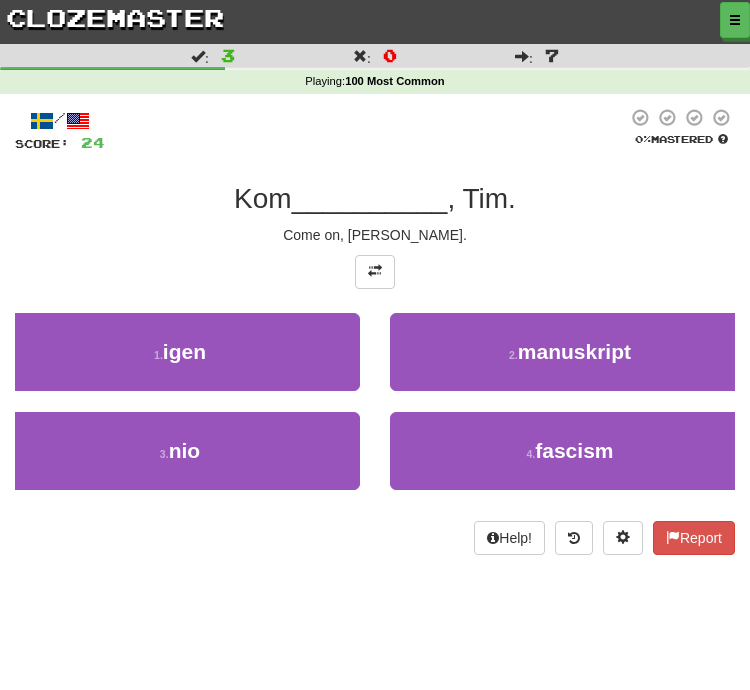 click on "3 .  nio" at bounding box center (180, 451) 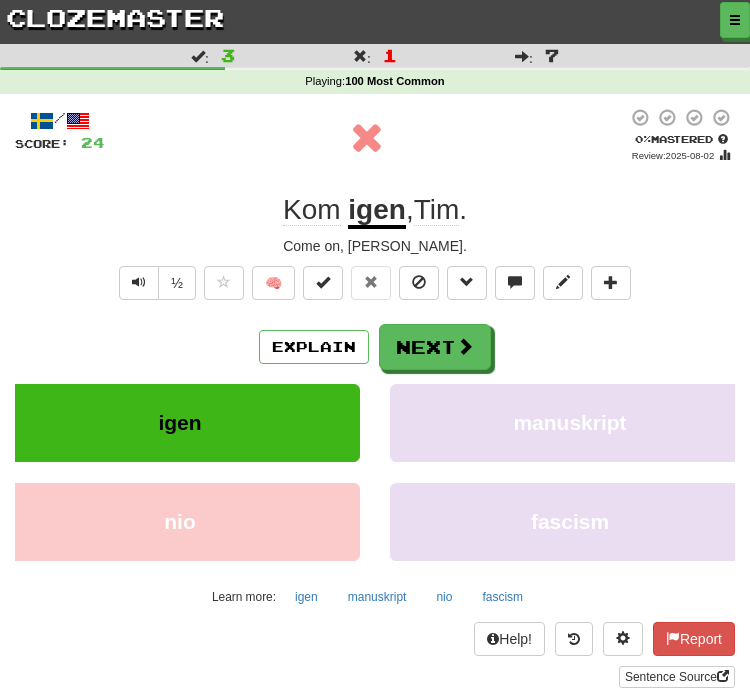 click on "Next" at bounding box center [435, 347] 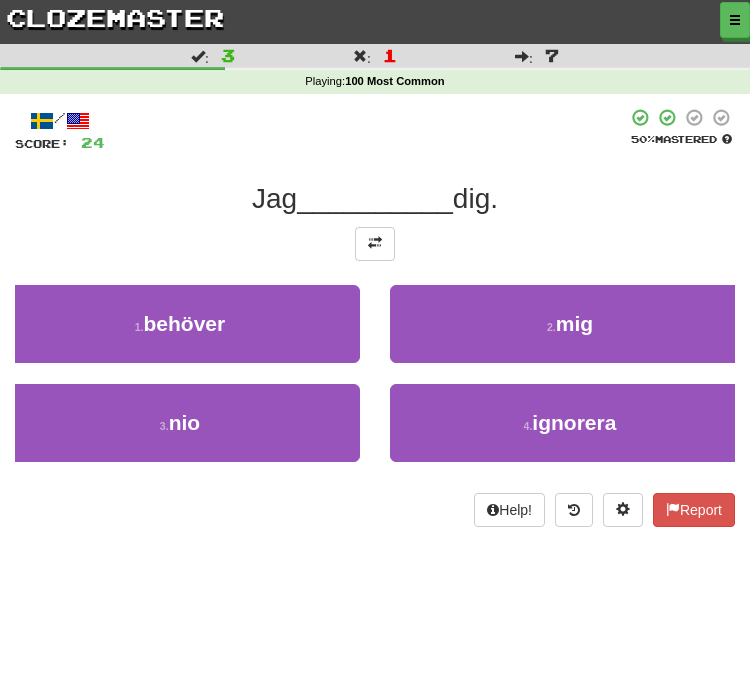 click at bounding box center [375, 244] 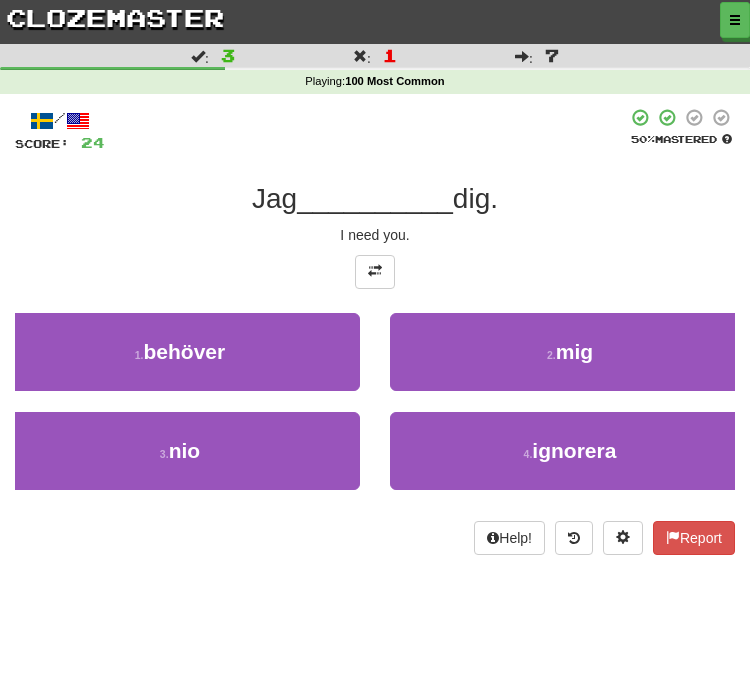 click on "1 .  behöver" at bounding box center (180, 352) 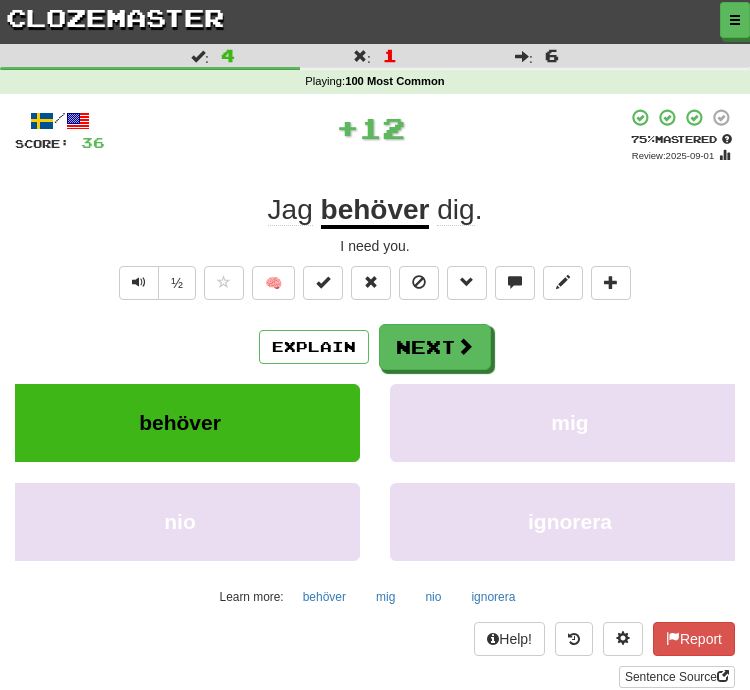 click at bounding box center [465, 346] 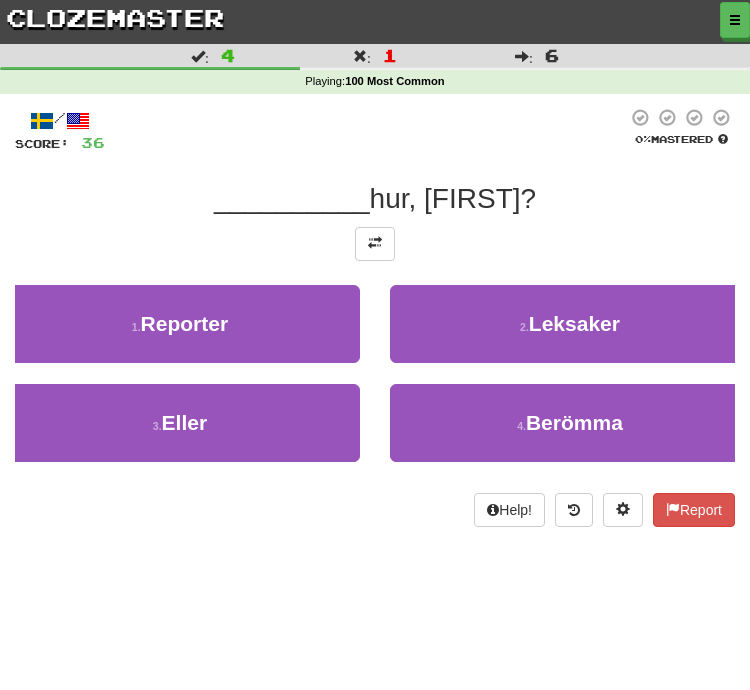 click at bounding box center (375, 243) 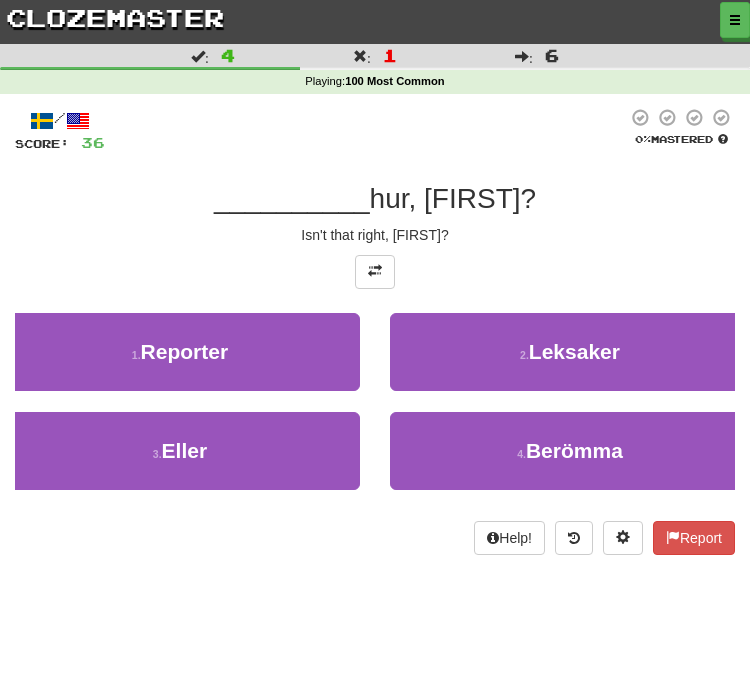 click on "2 .  Leksaker" at bounding box center (570, 352) 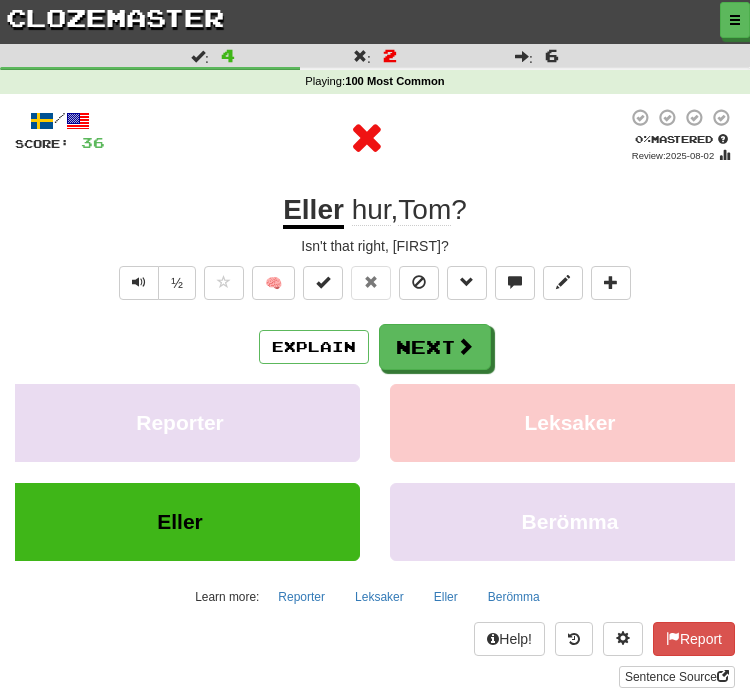 click on "Explain" at bounding box center (314, 347) 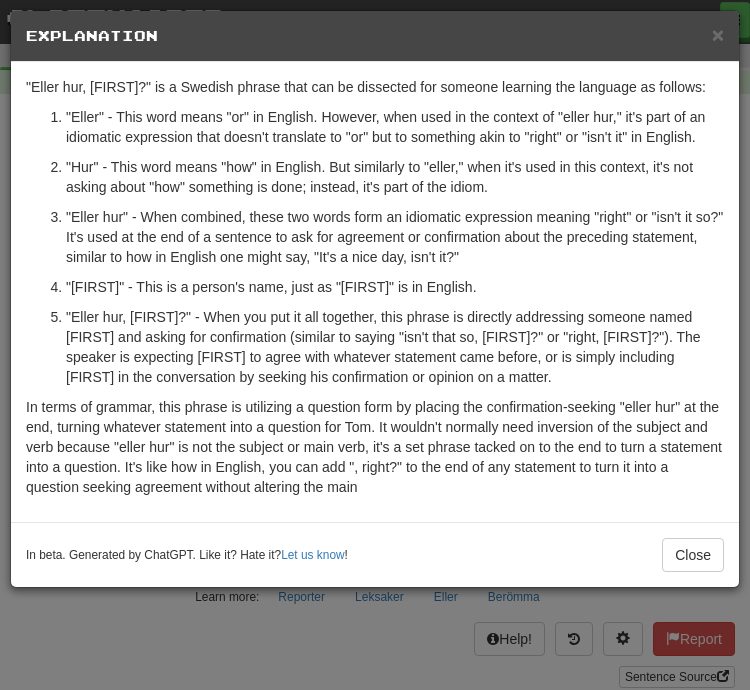 click on "×" at bounding box center (718, 34) 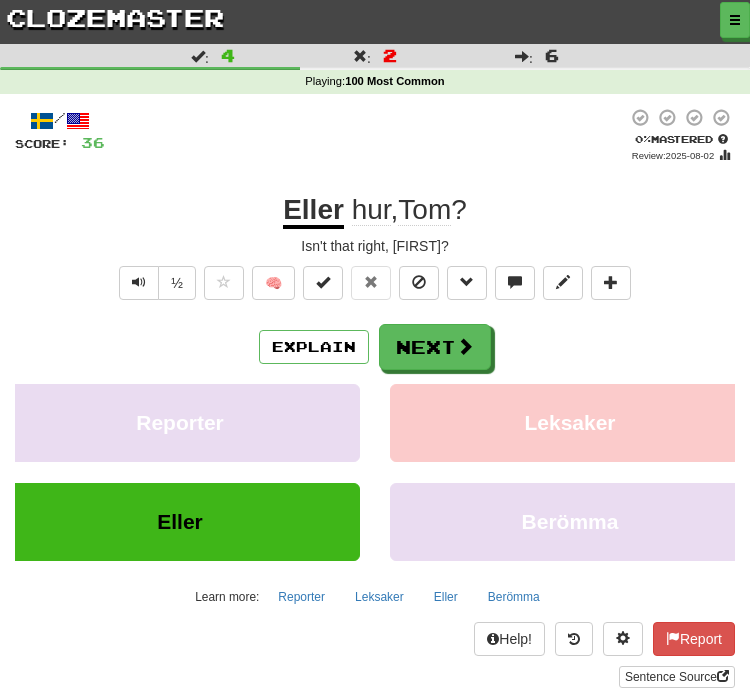 click on "Explain" at bounding box center (314, 347) 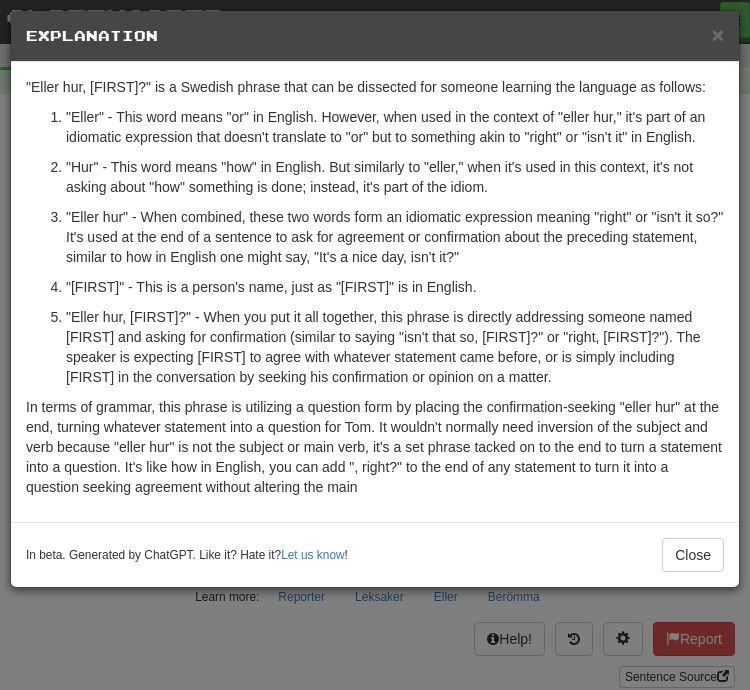 click on "Close" at bounding box center [693, 555] 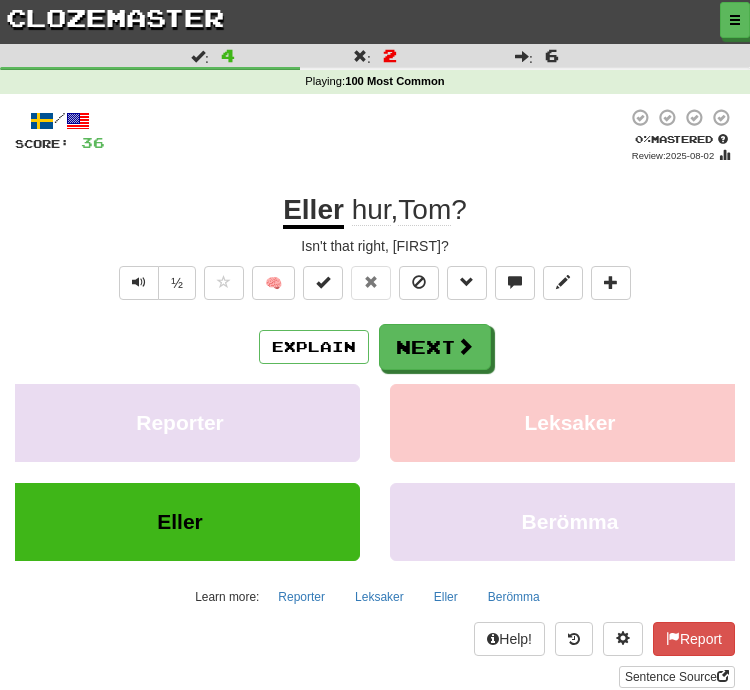 click on "Next" at bounding box center [435, 347] 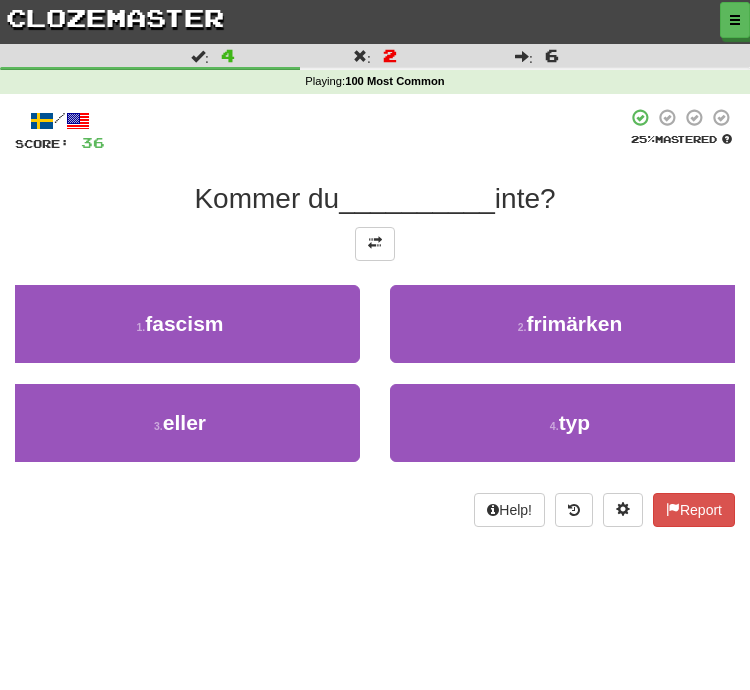 click at bounding box center (375, 244) 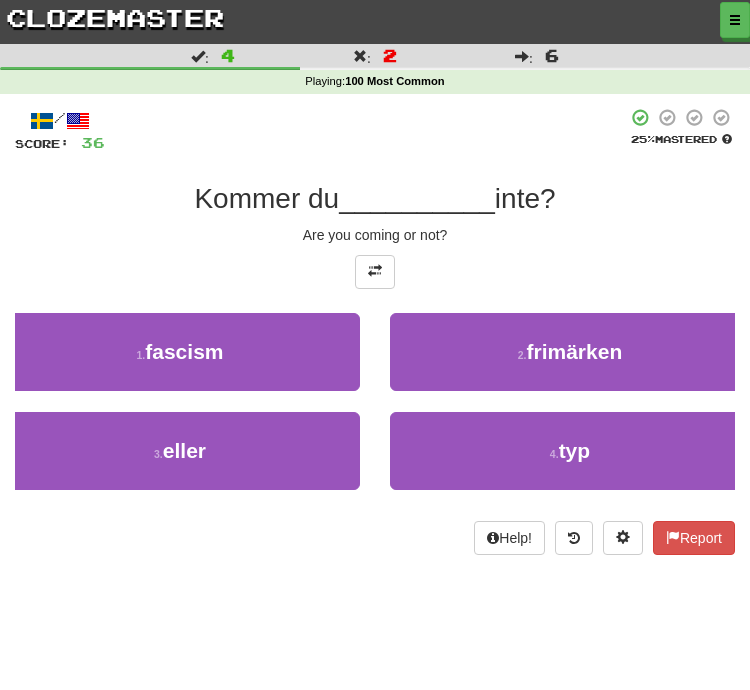 click on "3 .  eller" at bounding box center (180, 451) 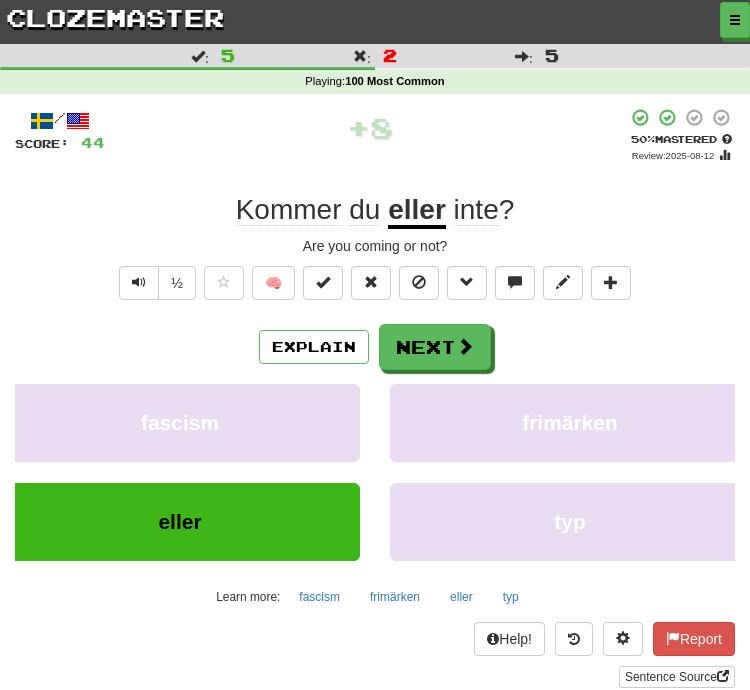 click on "Next" at bounding box center [435, 347] 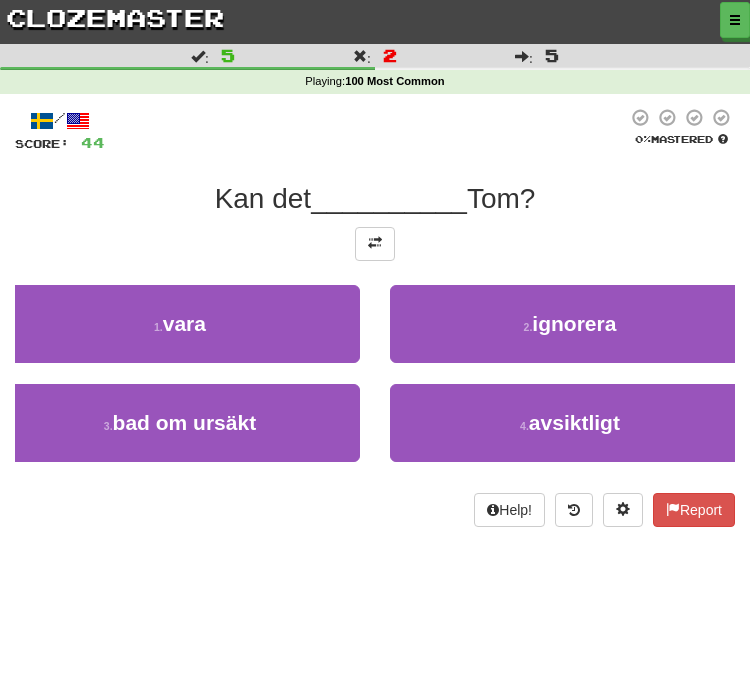 click on "/  Score:   44 0 %  Mastered Kan det  __________  Tom? 1 .  vara 2 .  ignorera 3 .  bad om ursäkt 4 .  avsiktligt  Help!  Report" at bounding box center [375, 317] 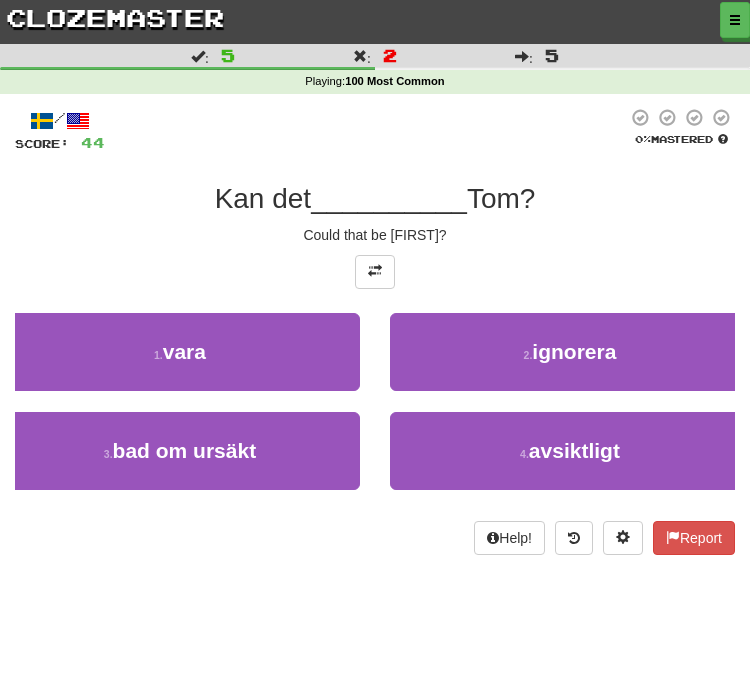 click on "1 .  vara" at bounding box center [180, 352] 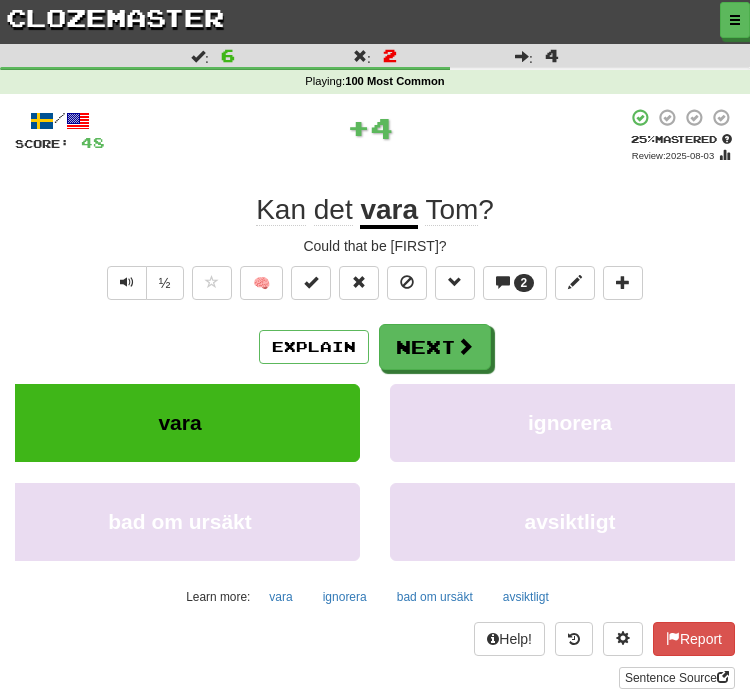 click on "Explain" at bounding box center [314, 347] 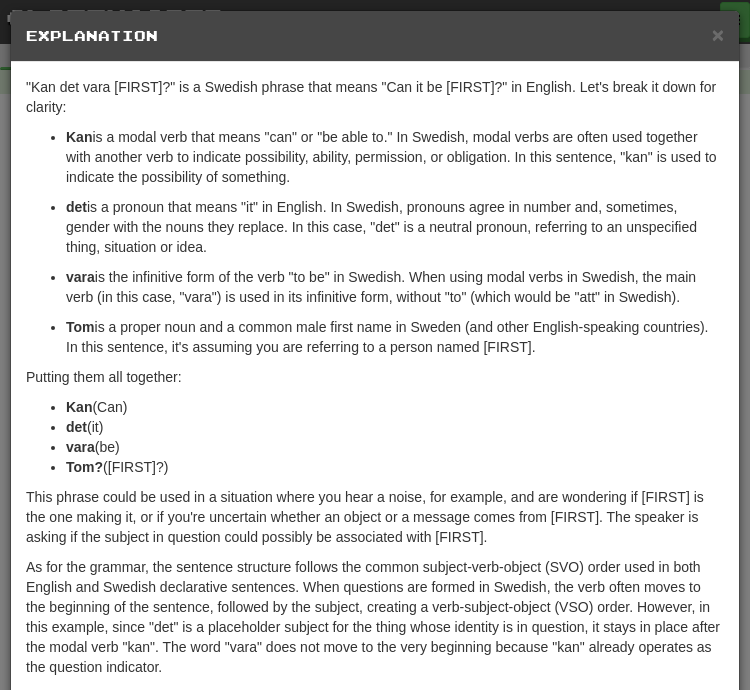 click on "×" at bounding box center [718, 34] 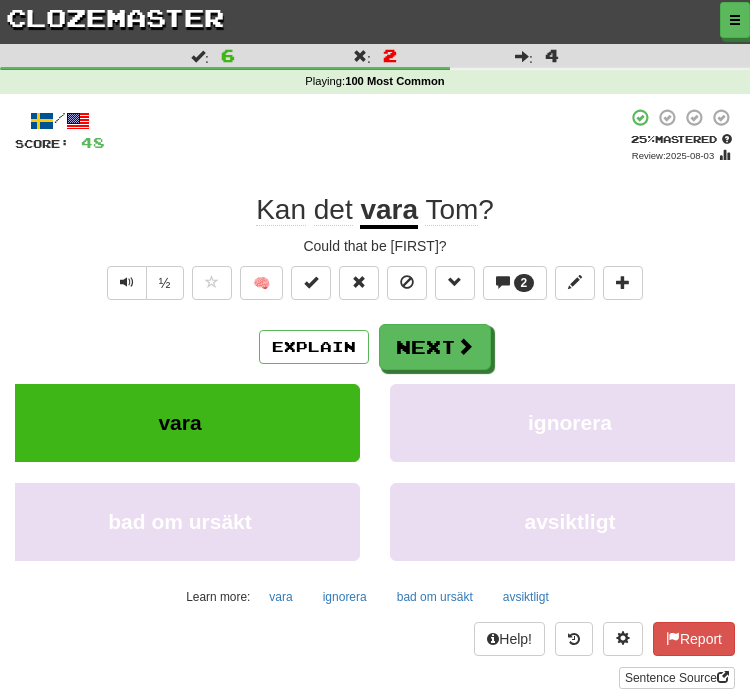 click on "Next" at bounding box center (435, 347) 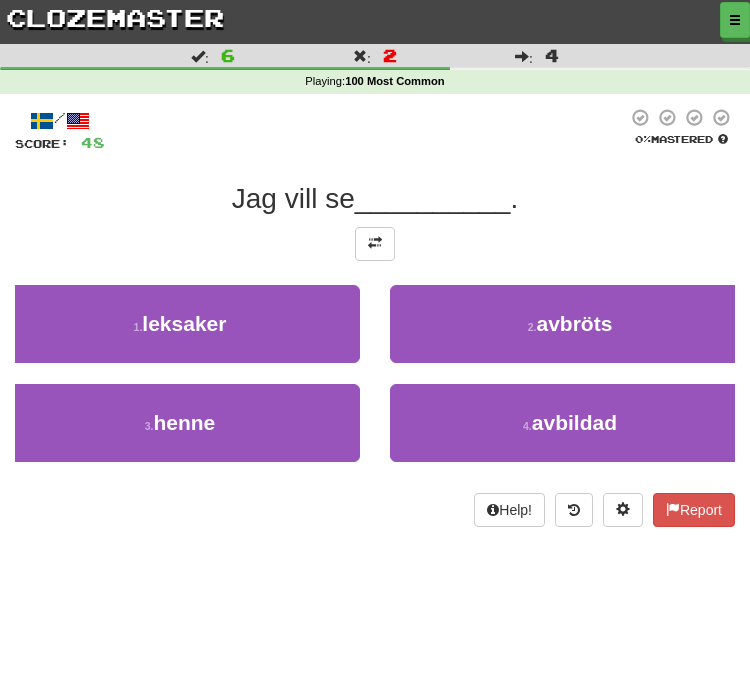 click at bounding box center [375, 244] 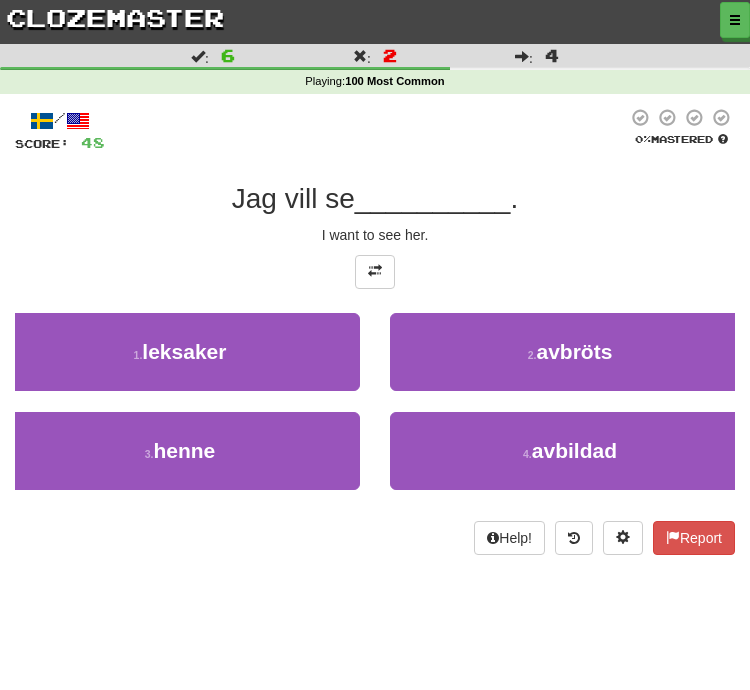 click on "3 .  henne" at bounding box center [180, 451] 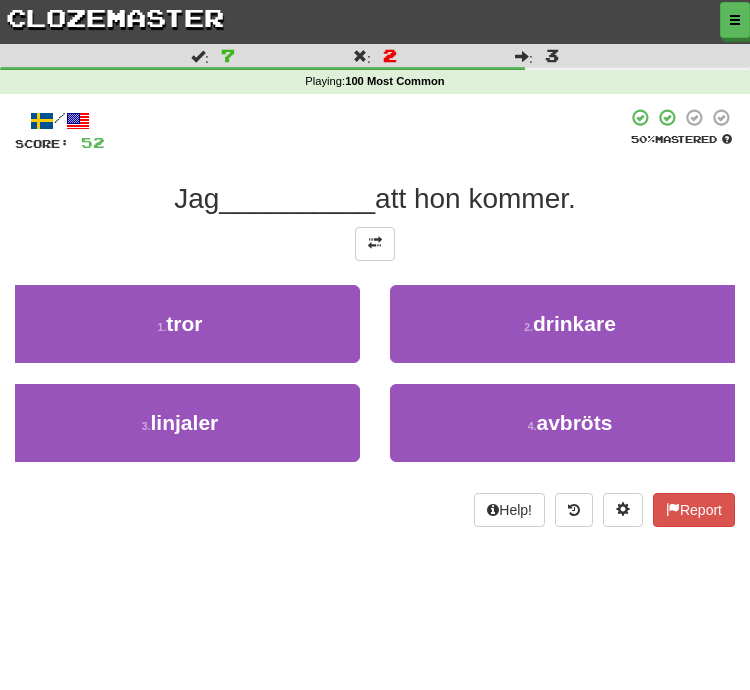 click at bounding box center (375, 244) 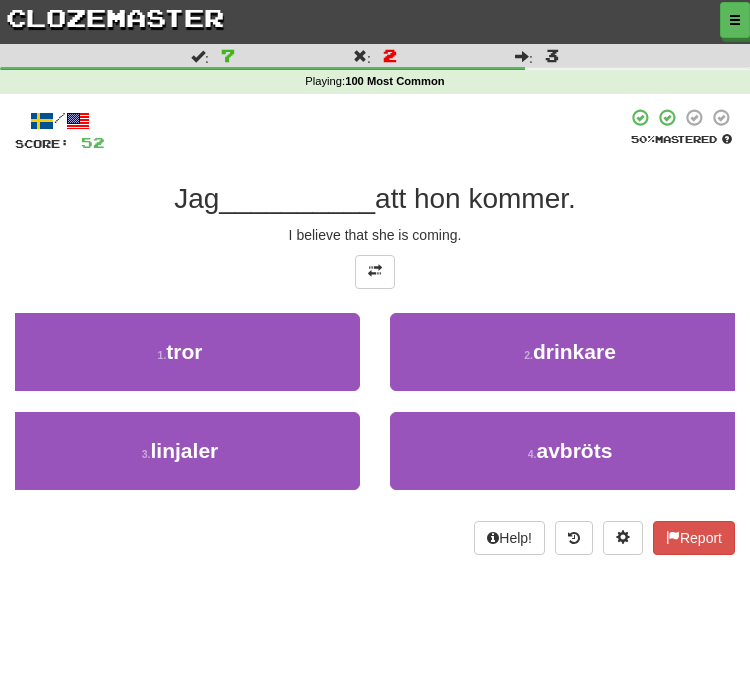 click on "1 .  tror" at bounding box center [180, 352] 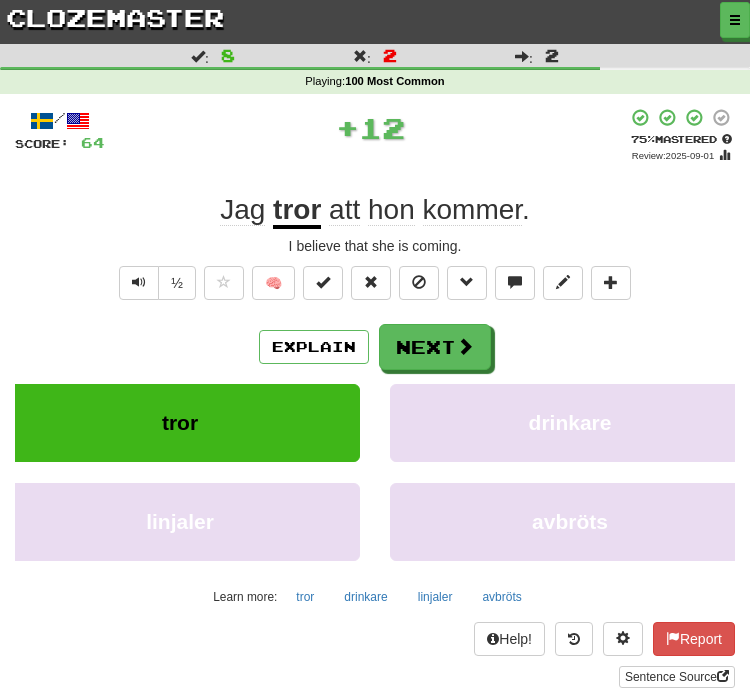click on "Next" at bounding box center (435, 347) 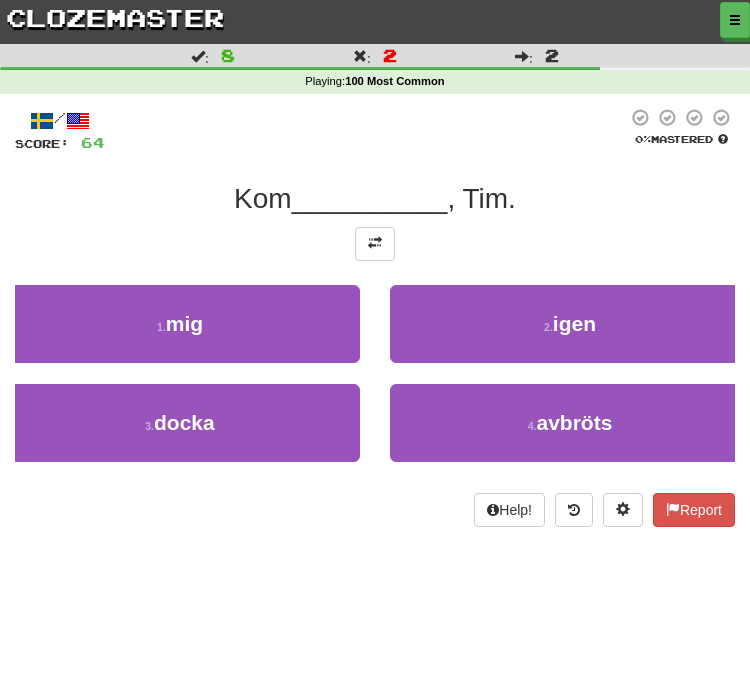 click at bounding box center [375, 243] 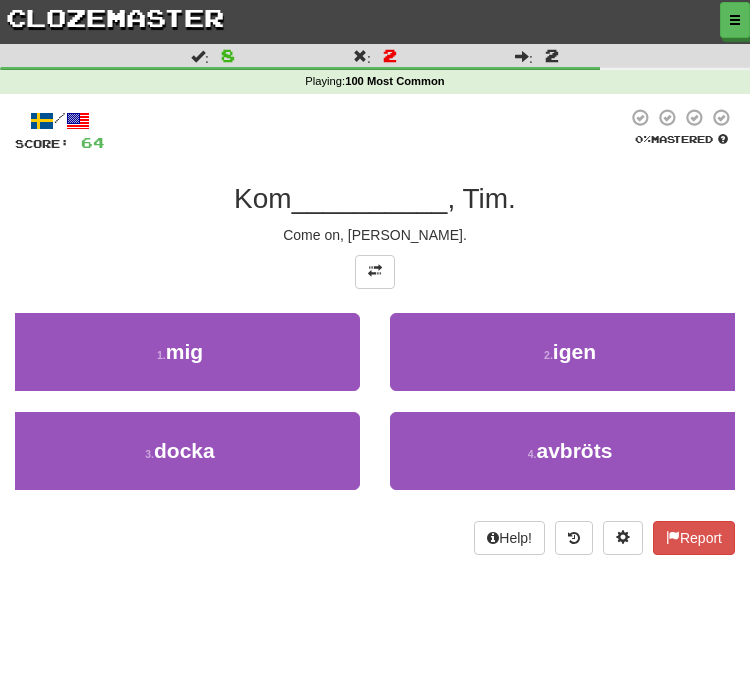 click on "2 .  igen" at bounding box center [570, 352] 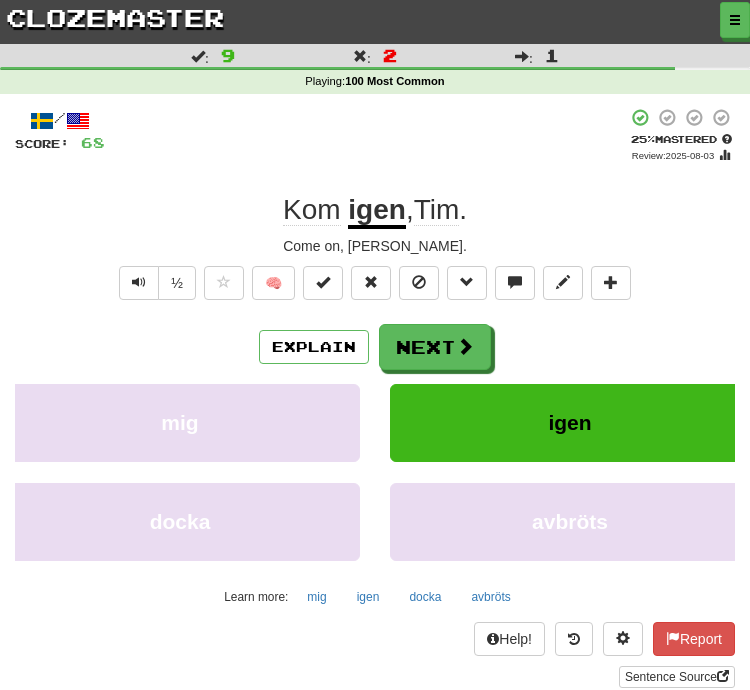 click on "Explain" at bounding box center [314, 347] 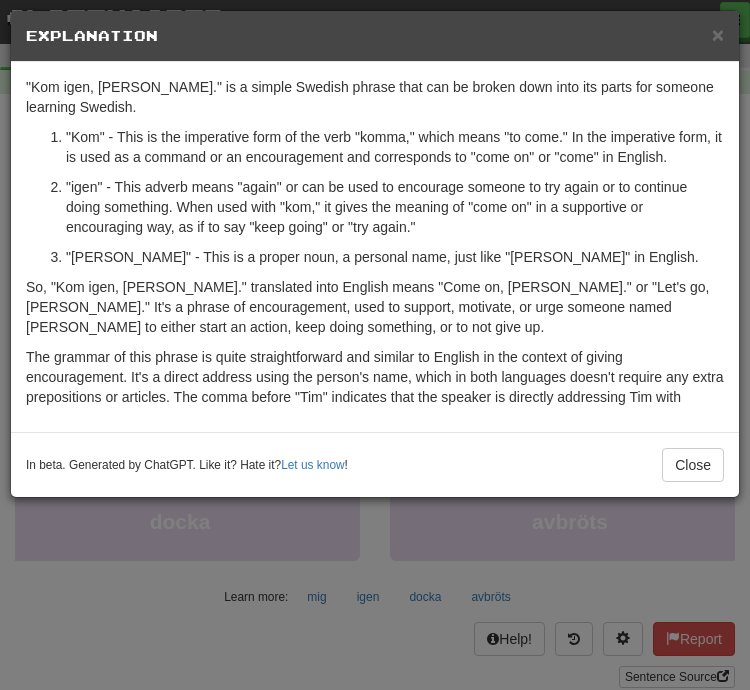 click on "In beta. Generated by ChatGPT. Like it? Hate it?  Let us know ! Close" at bounding box center (375, 464) 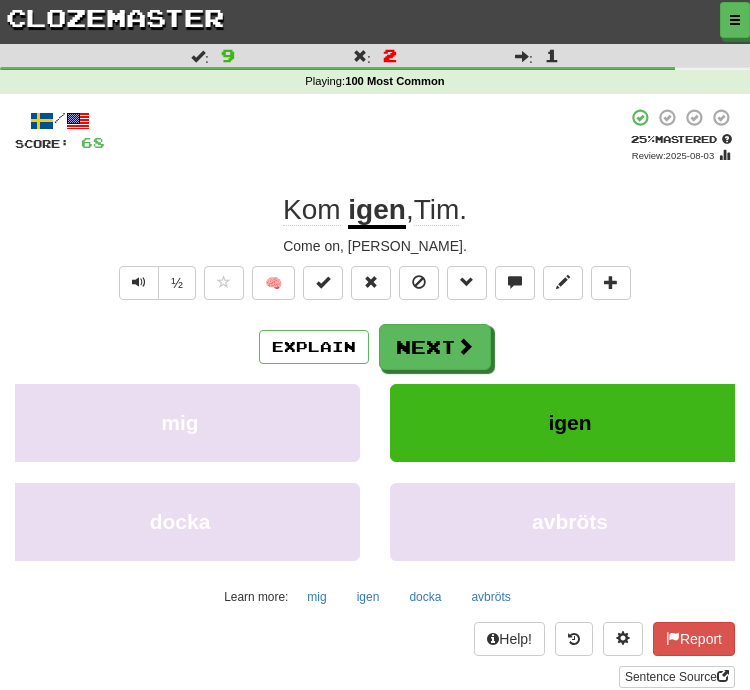 click on "Next" at bounding box center [435, 347] 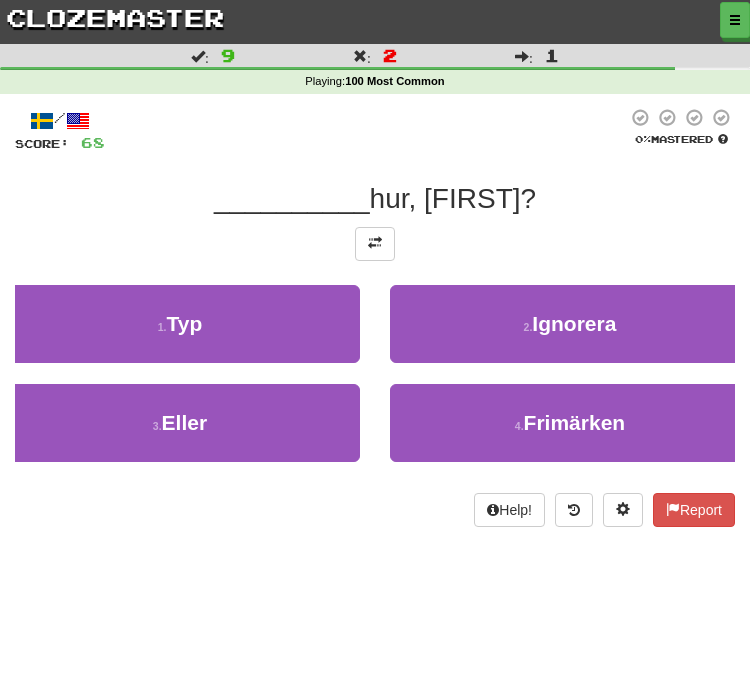 click on "3 .  Eller" at bounding box center [180, 423] 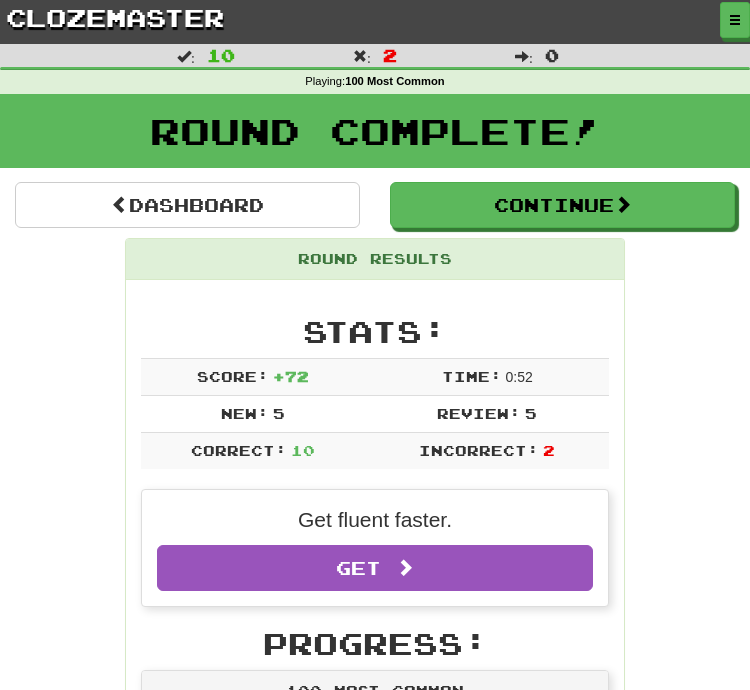 click on "Dashboard" at bounding box center (187, 205) 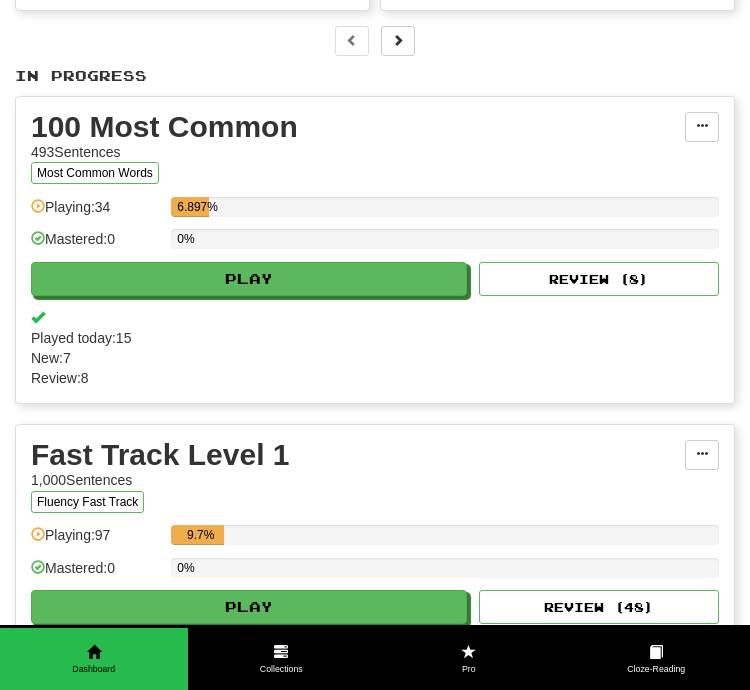 scroll, scrollTop: 284, scrollLeft: 0, axis: vertical 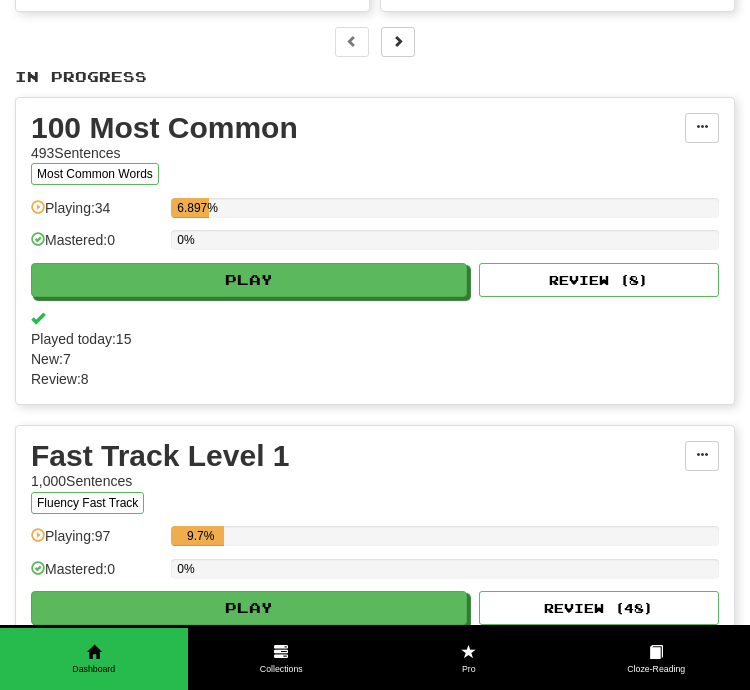click on "Review ( 8 )" at bounding box center (599, 280) 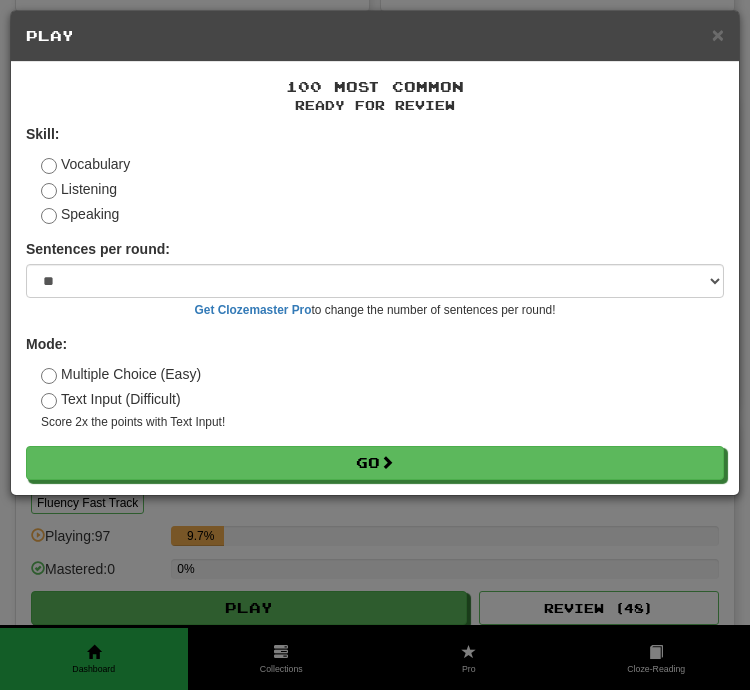 click on "Go" at bounding box center (375, 463) 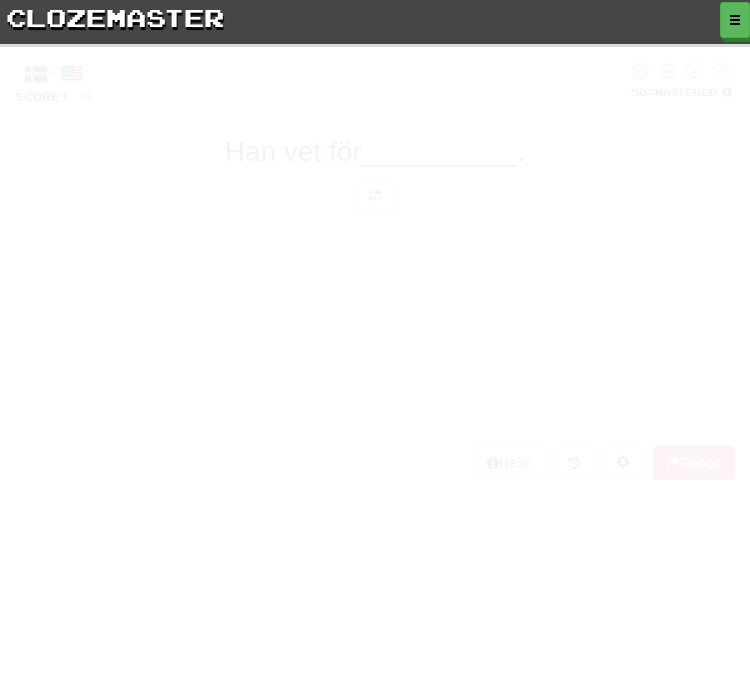 scroll, scrollTop: 0, scrollLeft: 0, axis: both 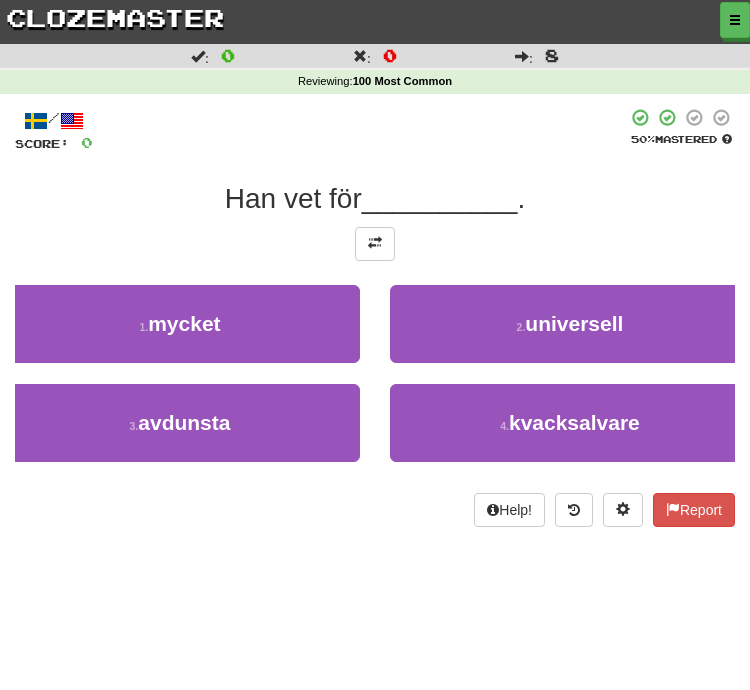 click at bounding box center [375, 243] 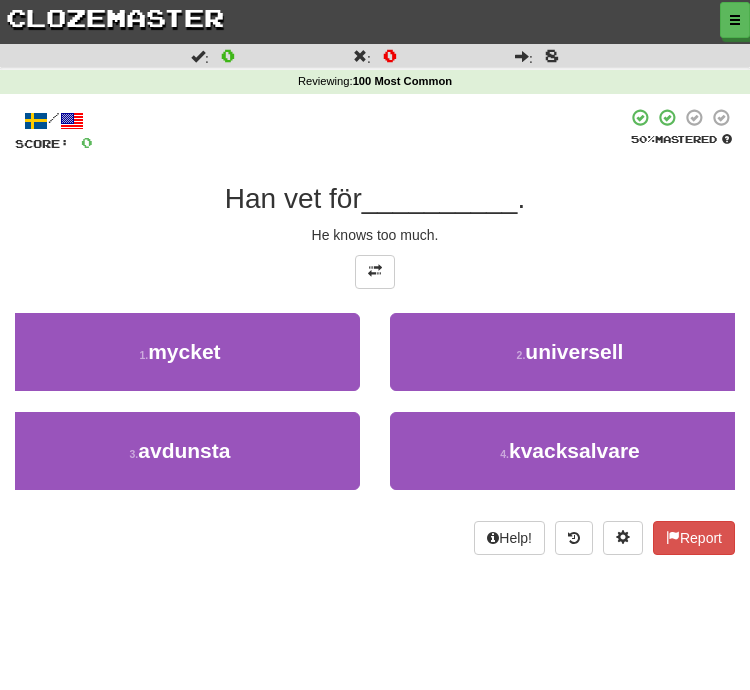 click on "1 .  mycket" at bounding box center [180, 352] 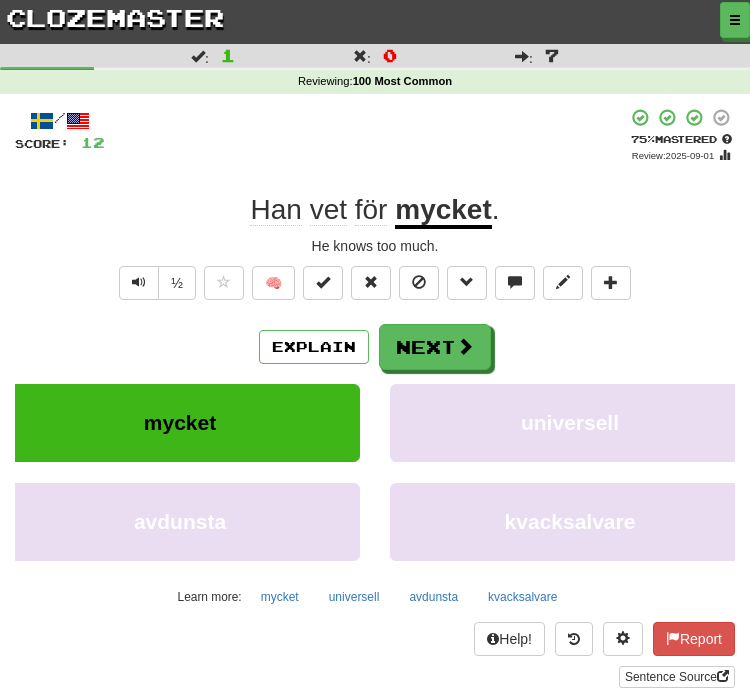 click on "Next" at bounding box center [435, 347] 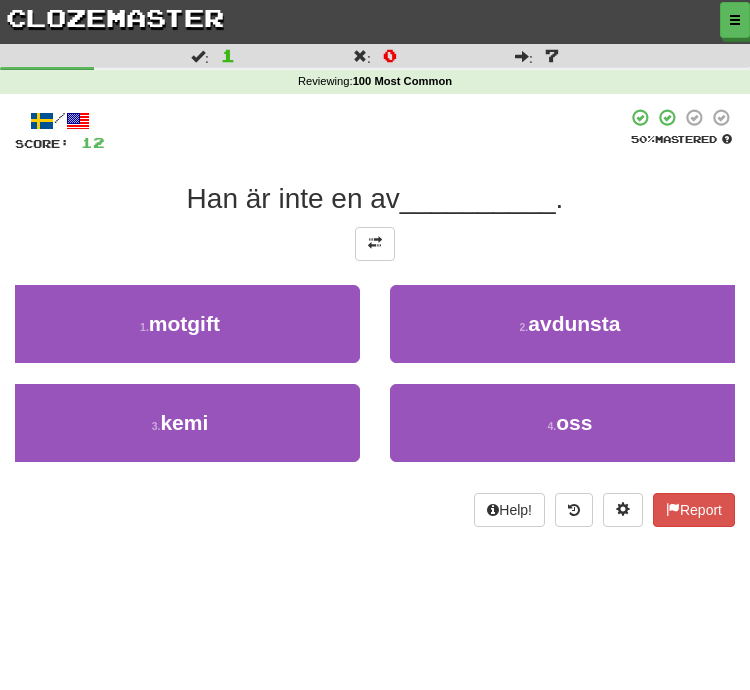 click at bounding box center (375, 243) 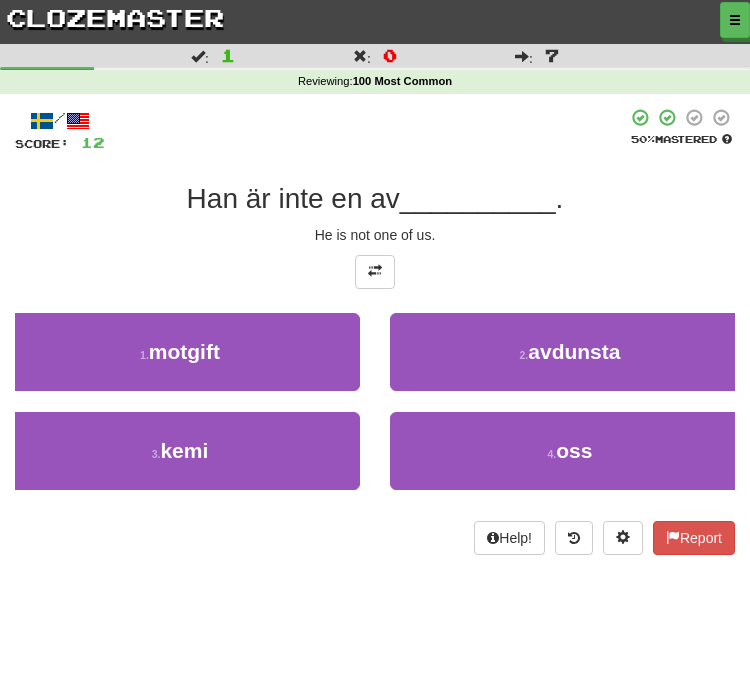 click on "4 .  oss" at bounding box center (570, 451) 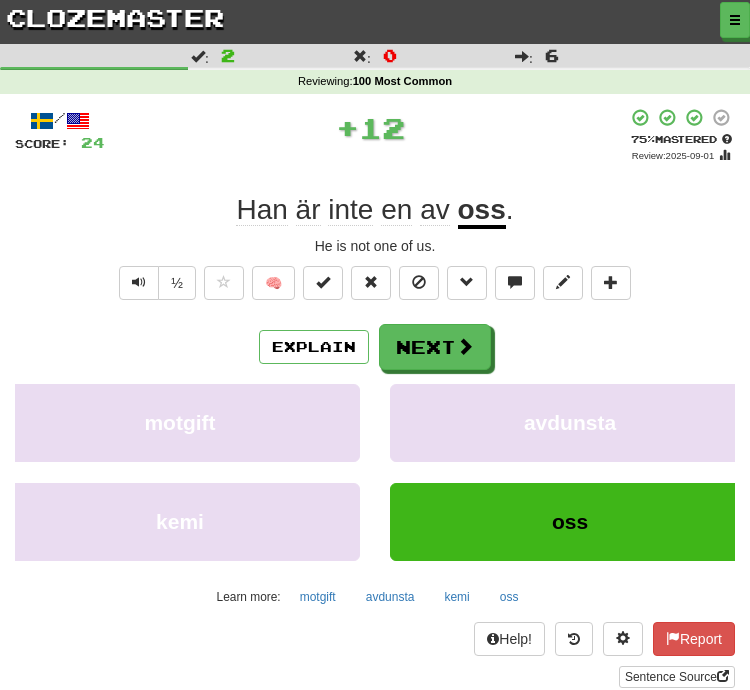 click on "Next" at bounding box center [435, 347] 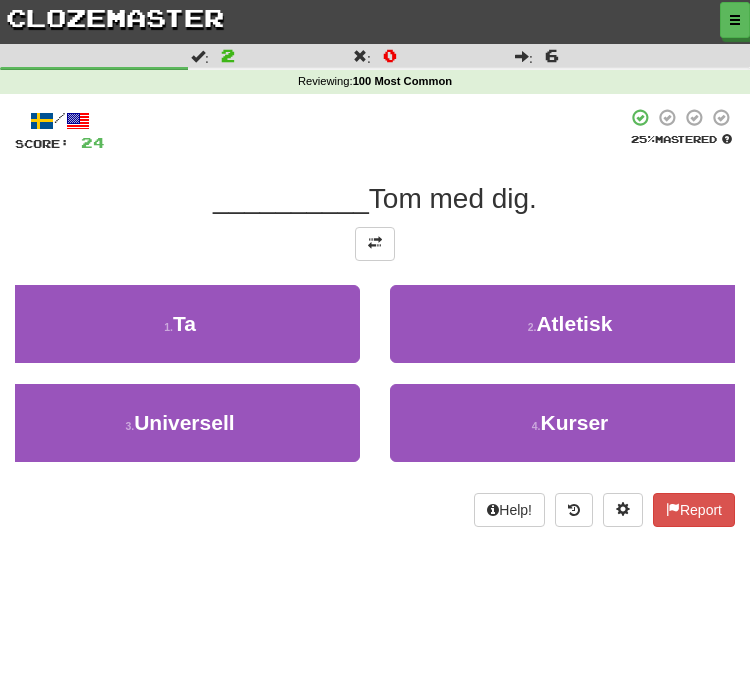 click at bounding box center (375, 244) 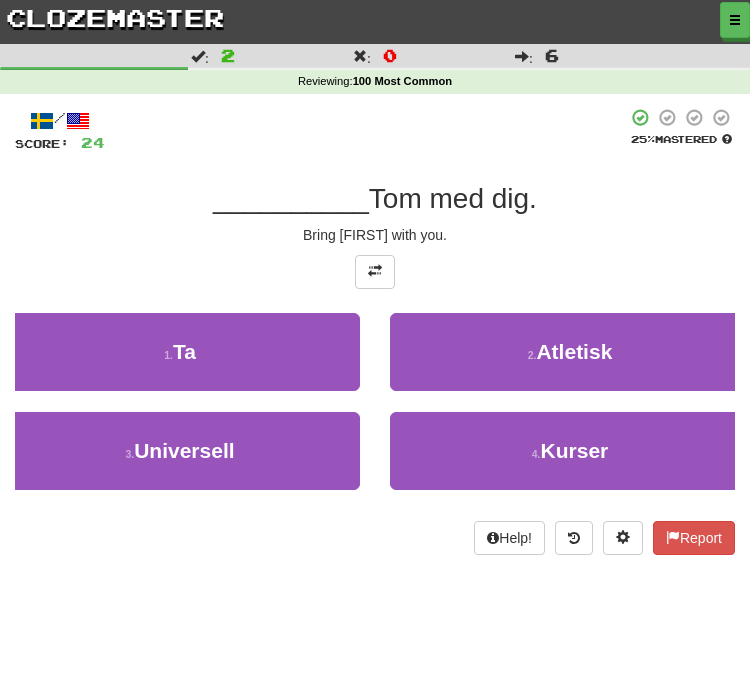 click on "Ta" at bounding box center [184, 351] 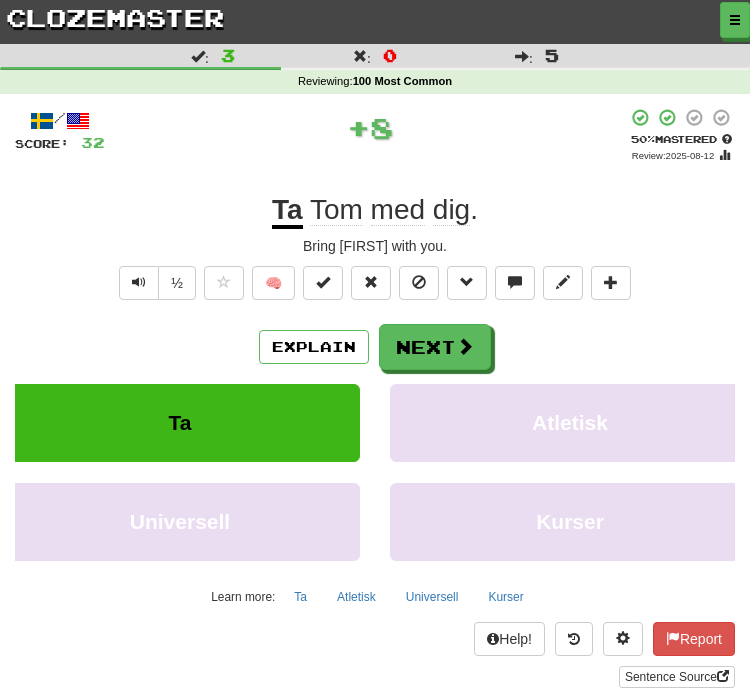 click on "Explain Next" at bounding box center [375, 347] 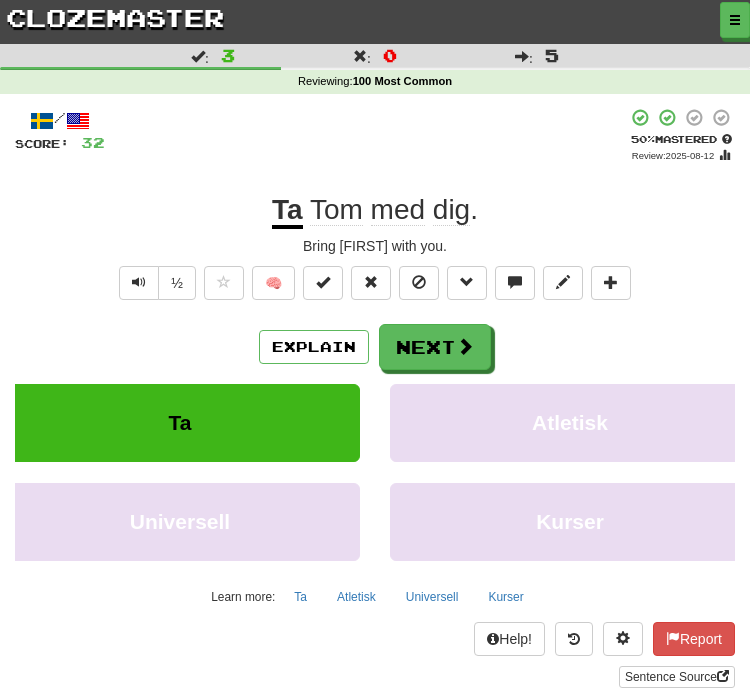 click on "Next" at bounding box center [435, 347] 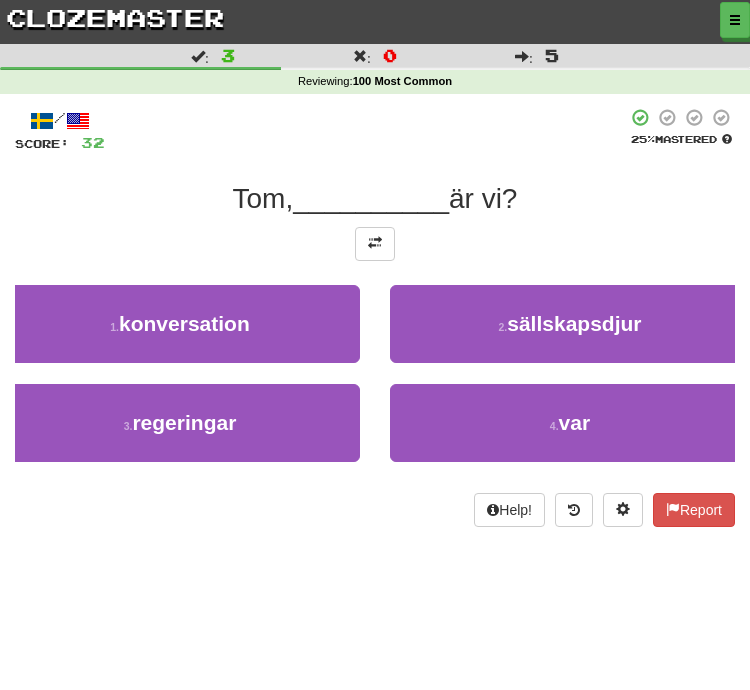 click on "4 .  var" at bounding box center (570, 423) 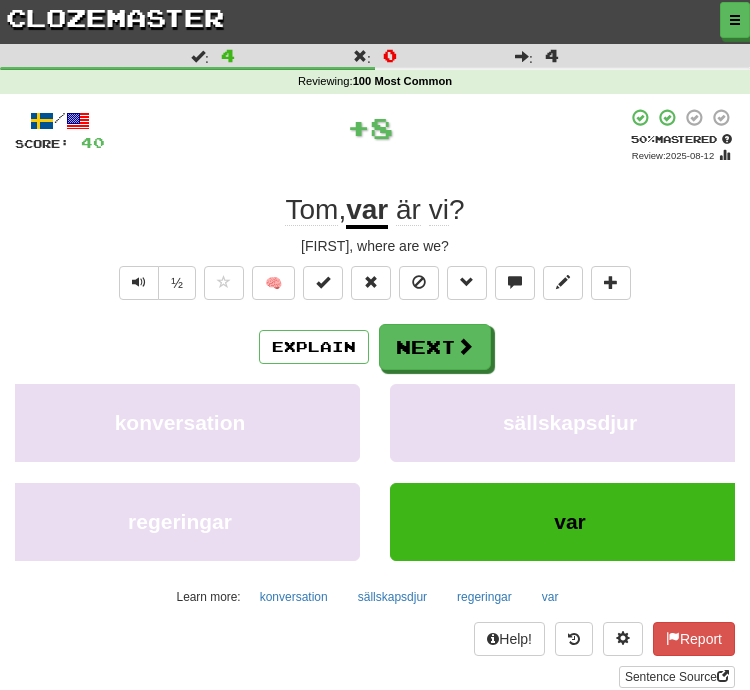 click on "Next" at bounding box center [435, 347] 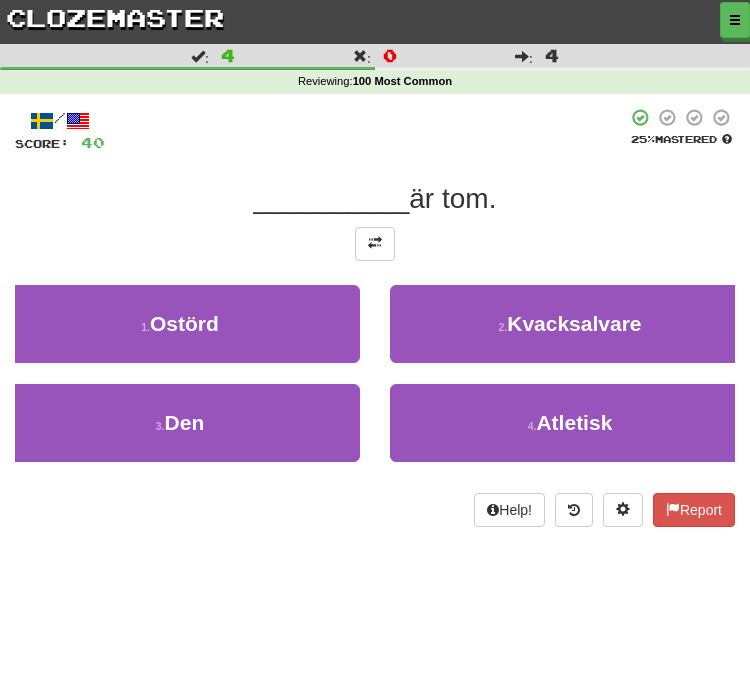 click at bounding box center (375, 244) 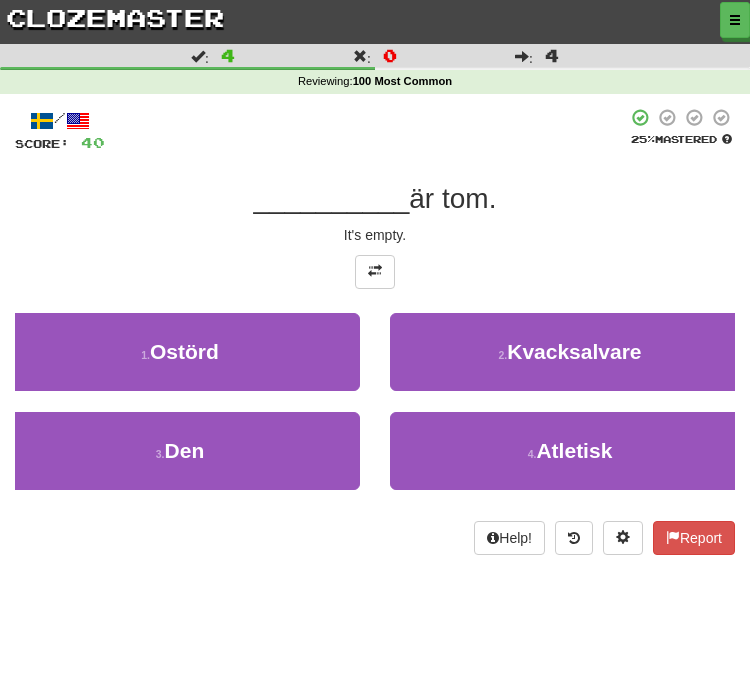click on "3 .  Den" at bounding box center (180, 451) 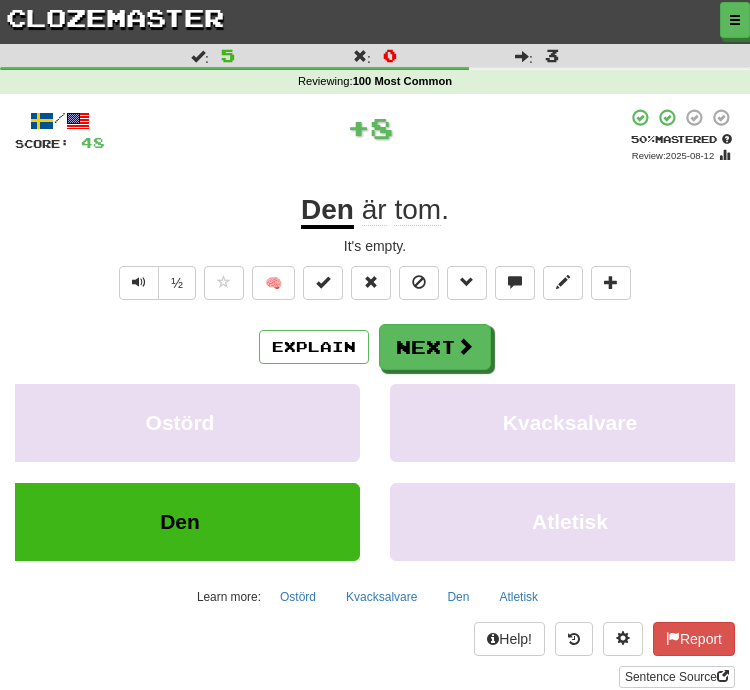 click on "Next" at bounding box center (435, 347) 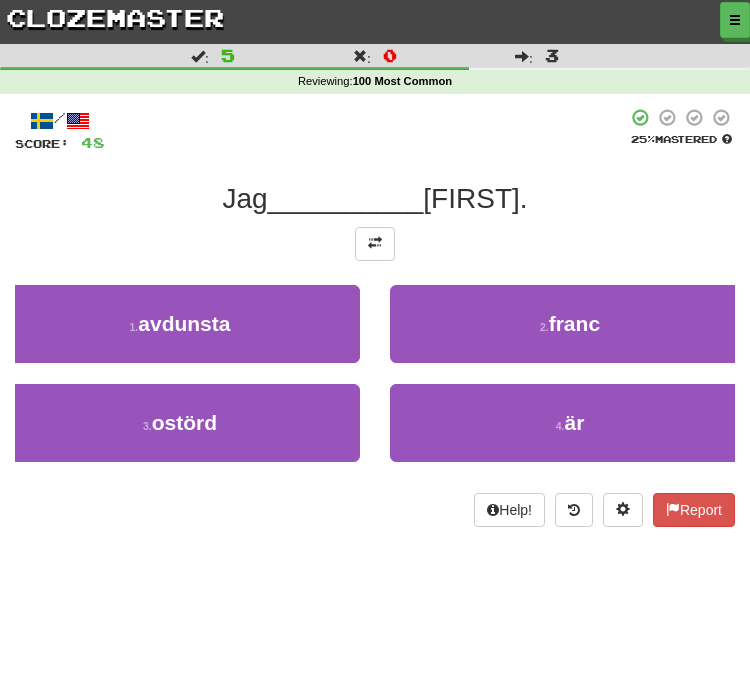 click at bounding box center [375, 244] 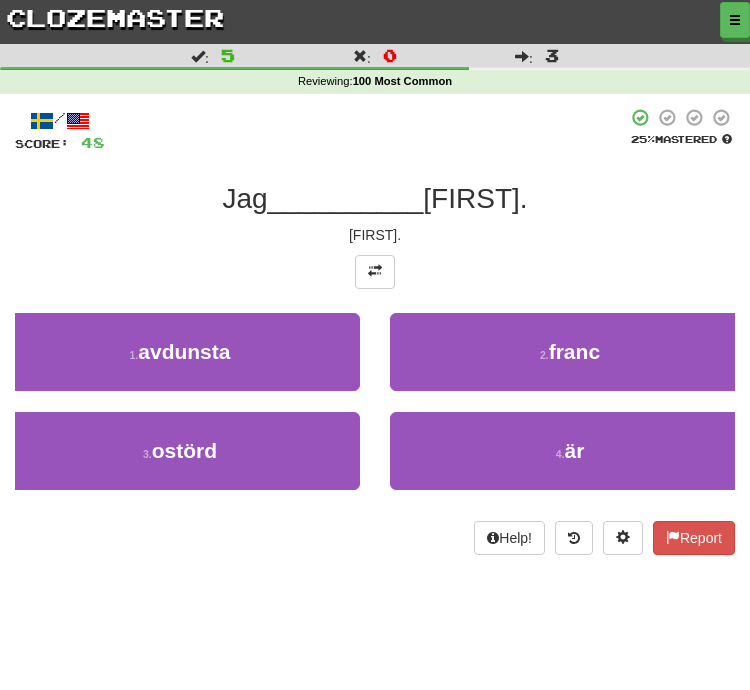 click on "4 .  är" at bounding box center [570, 451] 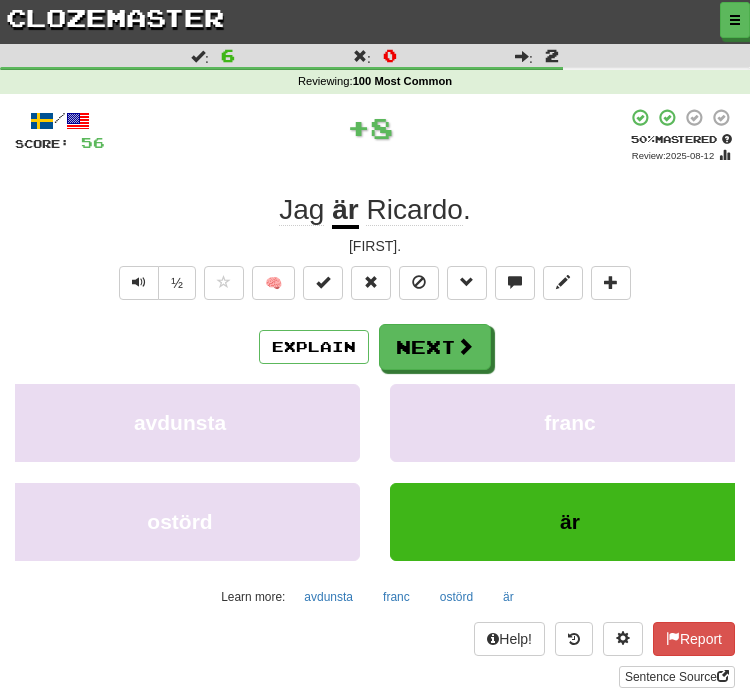 click on "Next" at bounding box center [435, 347] 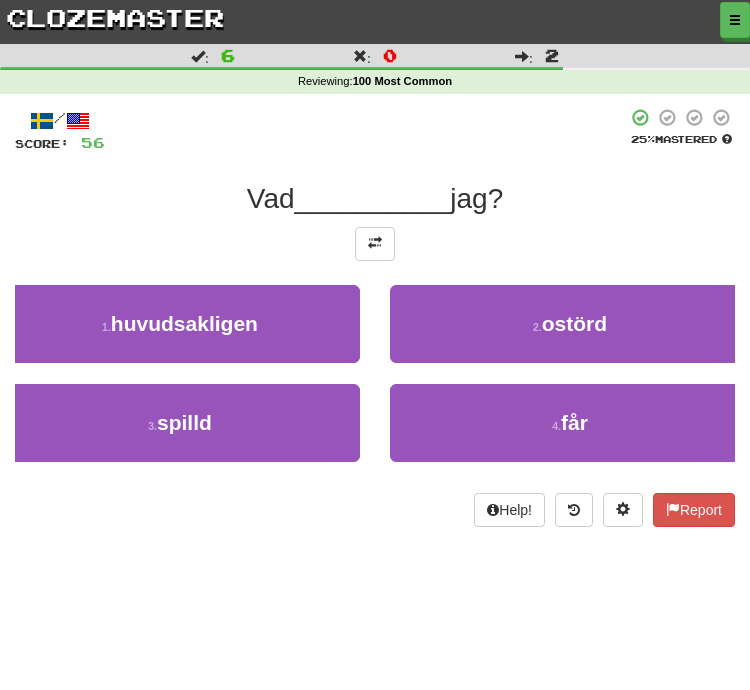 click at bounding box center (375, 244) 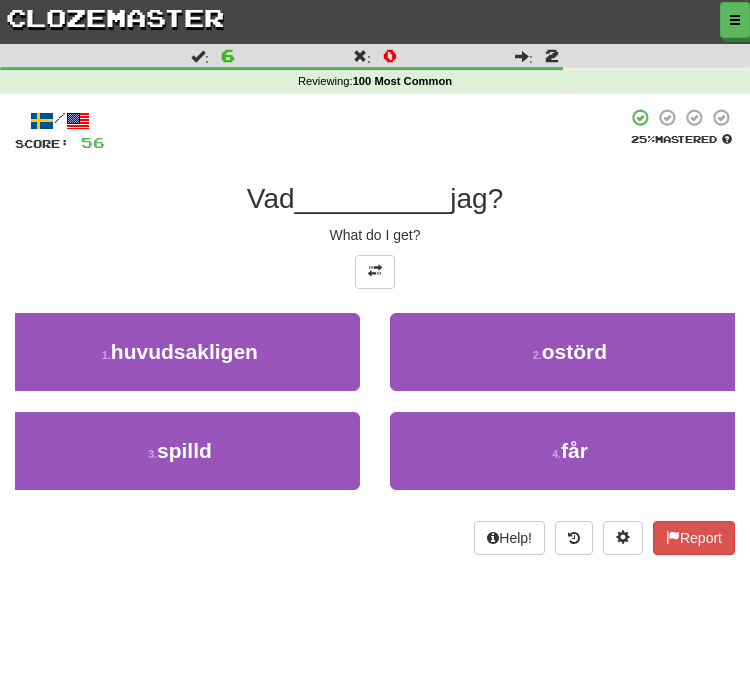 click on "4 .  får" at bounding box center [570, 451] 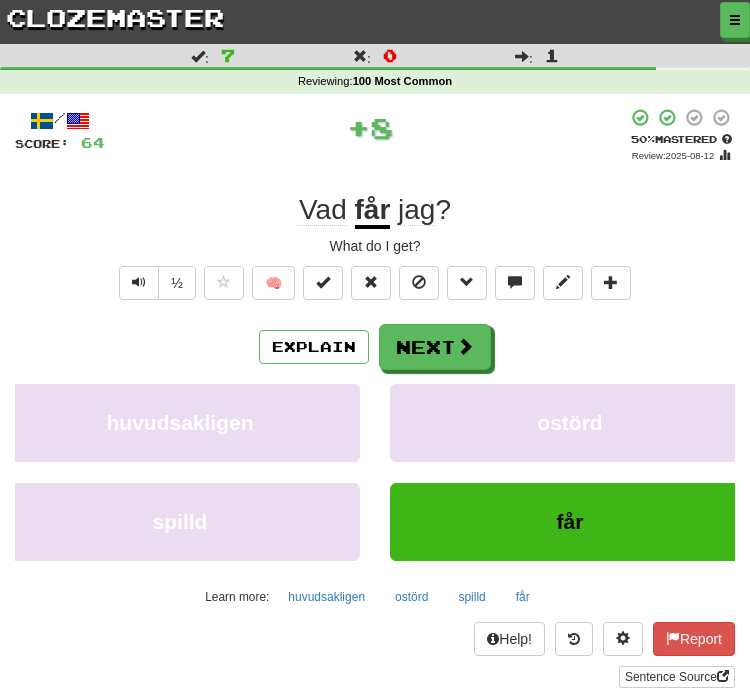 click on "Explain" at bounding box center (314, 347) 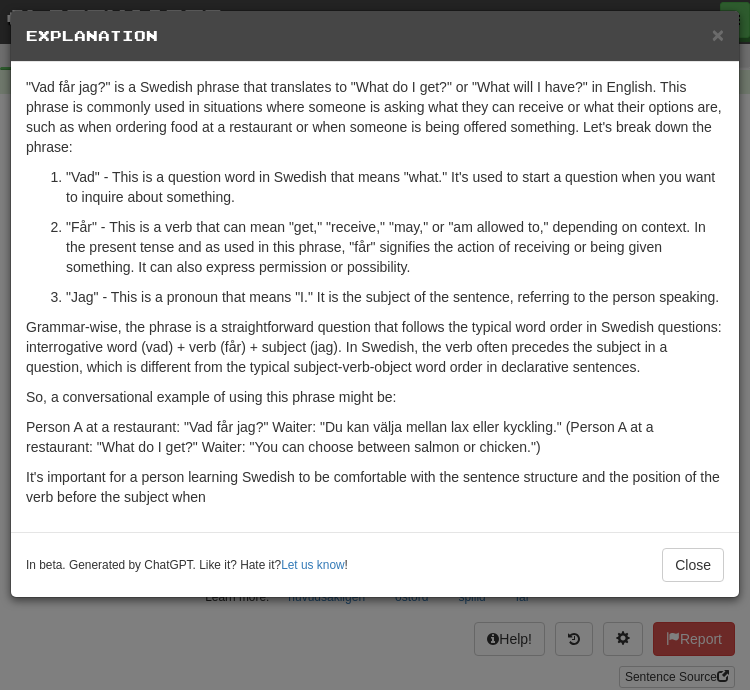 click on "In beta. Generated by ChatGPT. Like it? Hate it?  Let us know ! Close" at bounding box center (375, 565) 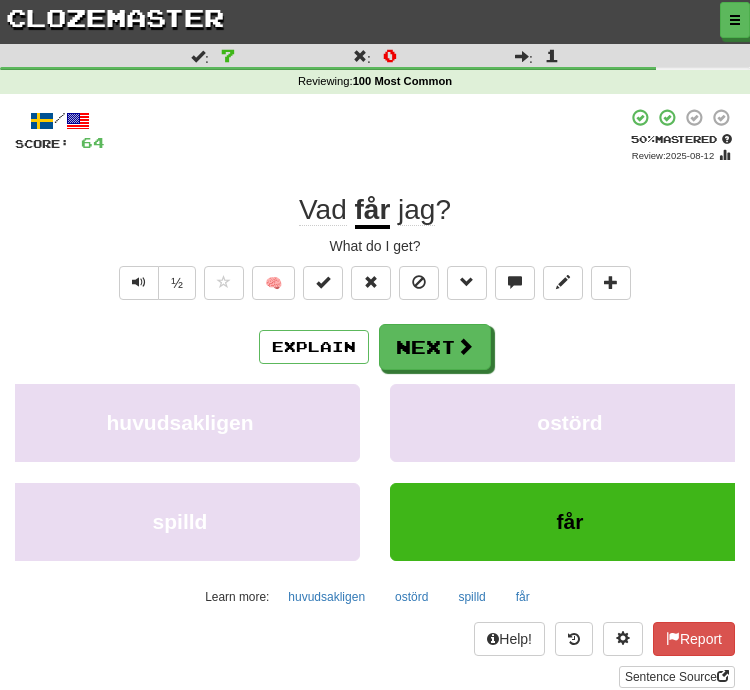 click on "Next" at bounding box center (435, 347) 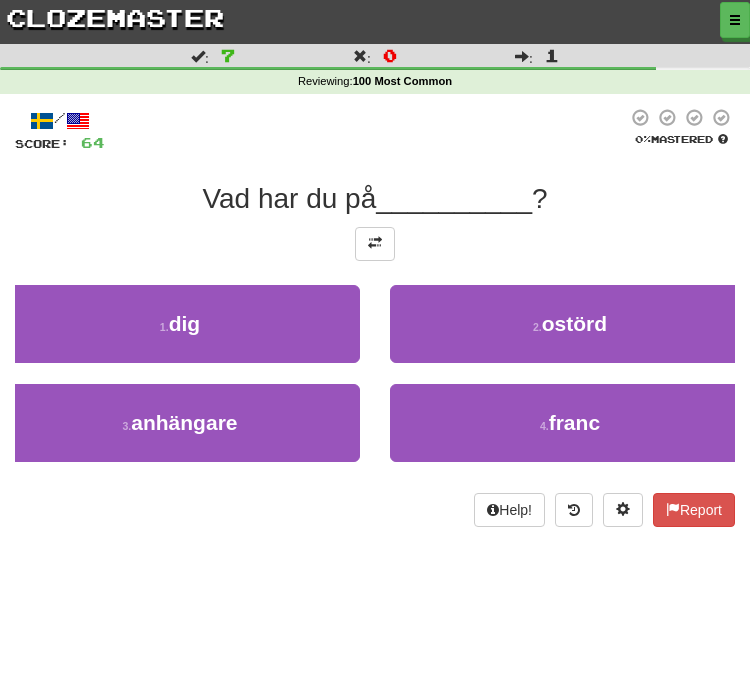 click at bounding box center (375, 244) 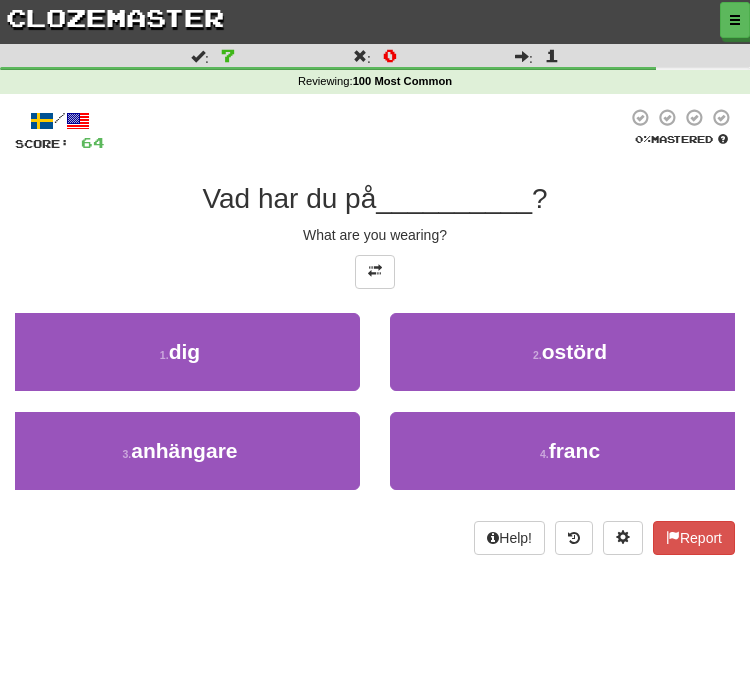 click on "3 ." at bounding box center [127, 454] 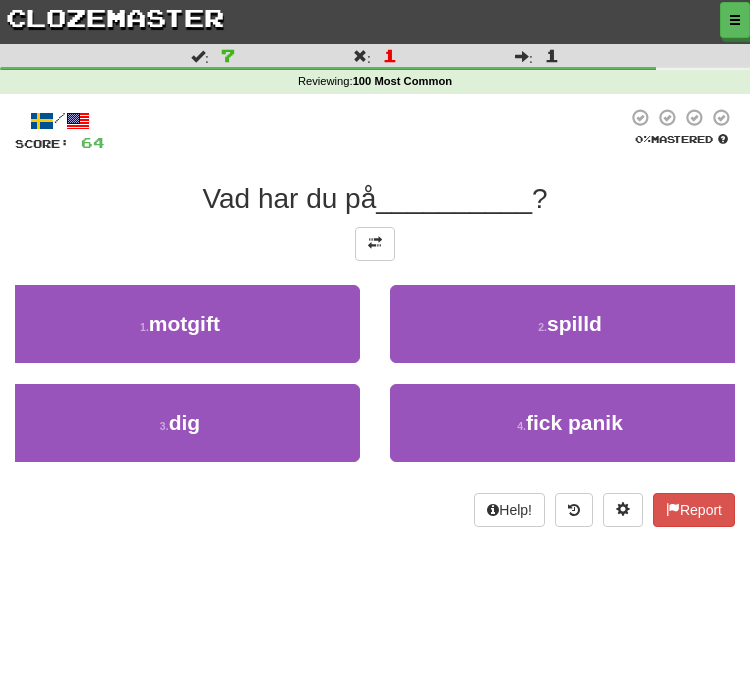 click at bounding box center [375, 243] 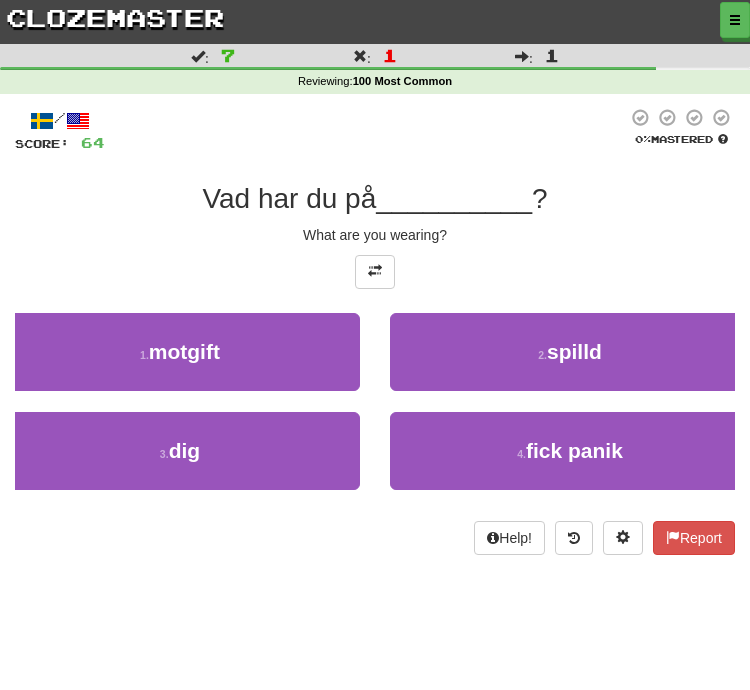 click on "3 ." at bounding box center [164, 454] 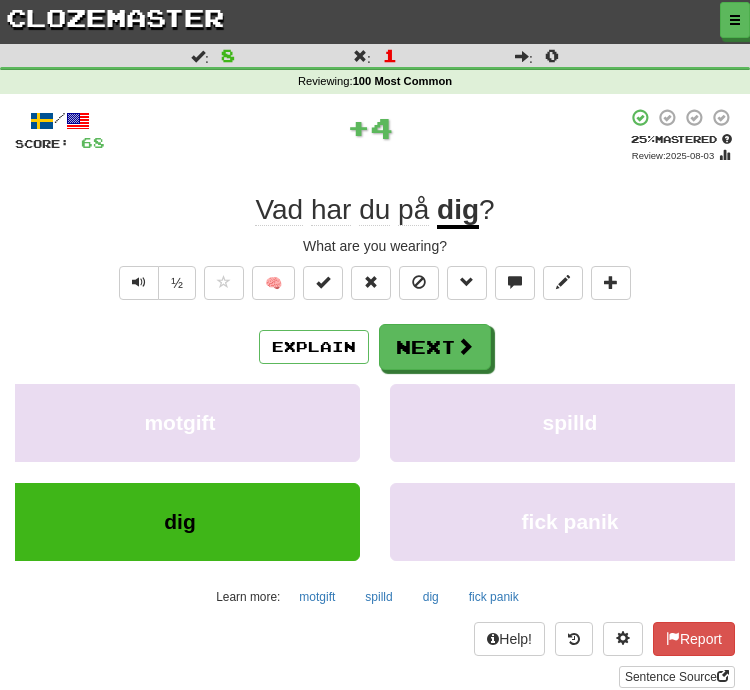 click on "Explain" at bounding box center (314, 347) 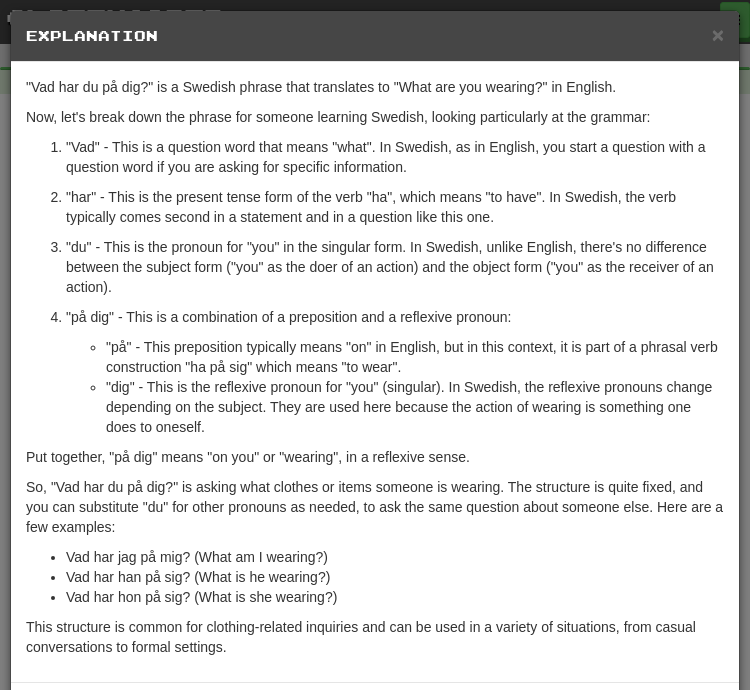 scroll, scrollTop: 68, scrollLeft: 0, axis: vertical 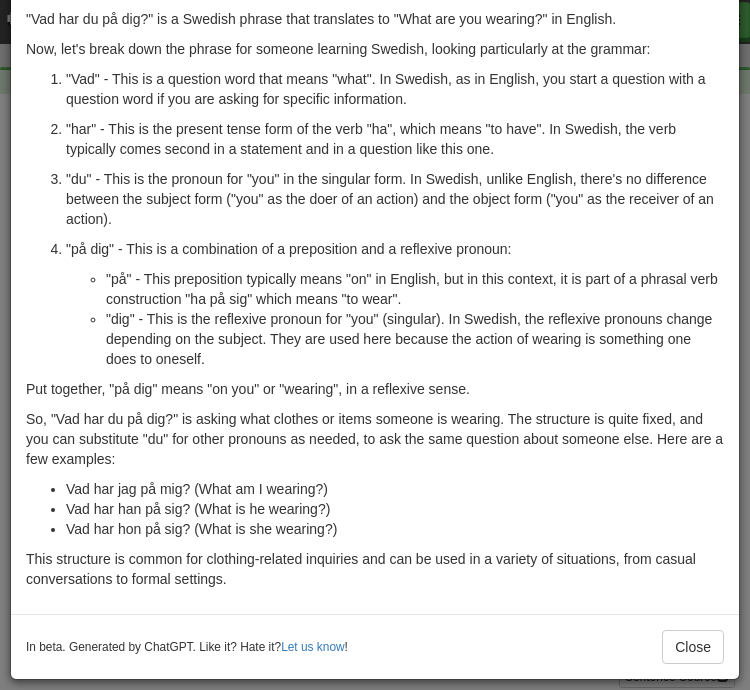 click on "Close" at bounding box center (693, 647) 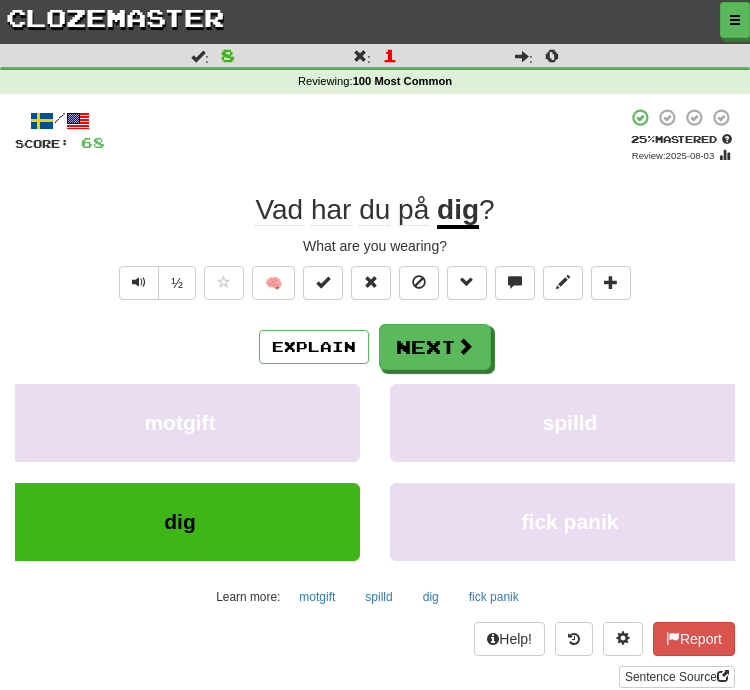 click on "Next" at bounding box center [435, 347] 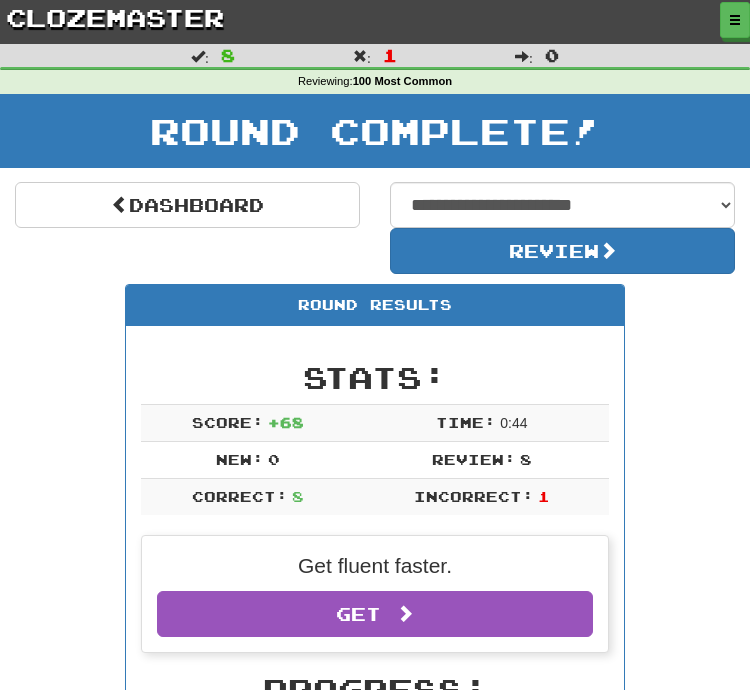 click on "Dashboard" at bounding box center (187, 205) 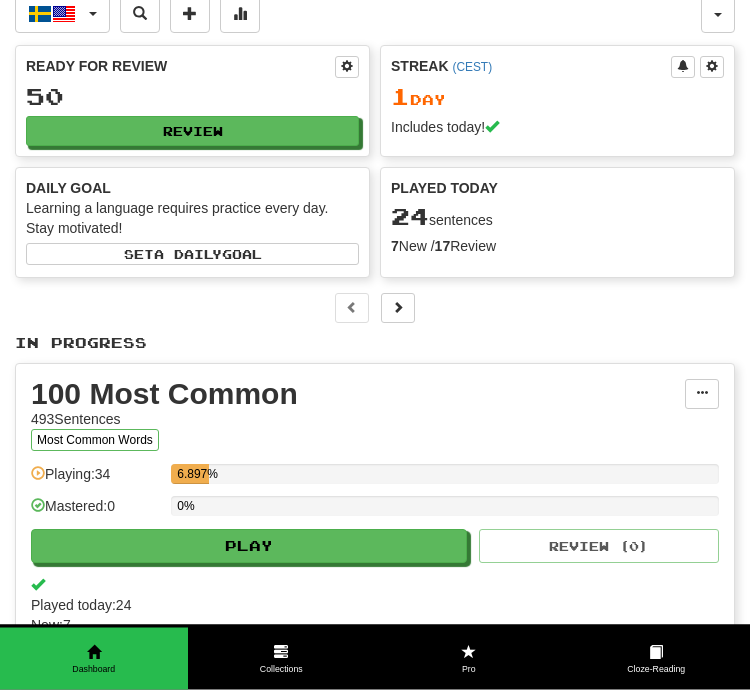 scroll, scrollTop: 19, scrollLeft: 0, axis: vertical 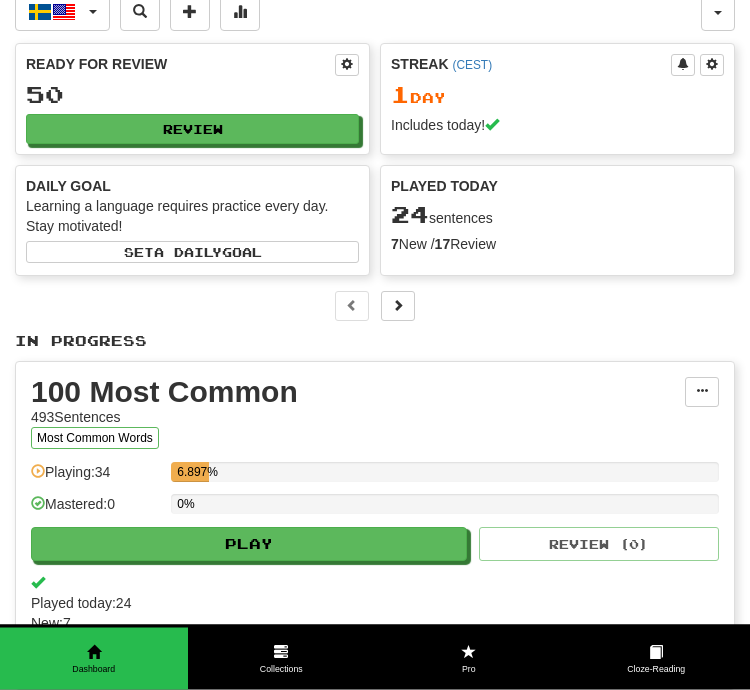 click on "Play" at bounding box center (249, 545) 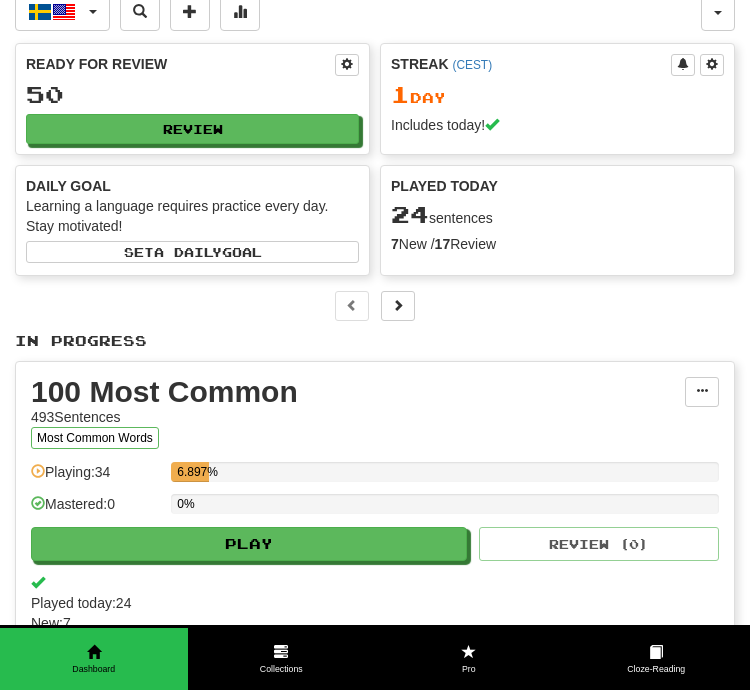 select on "**" 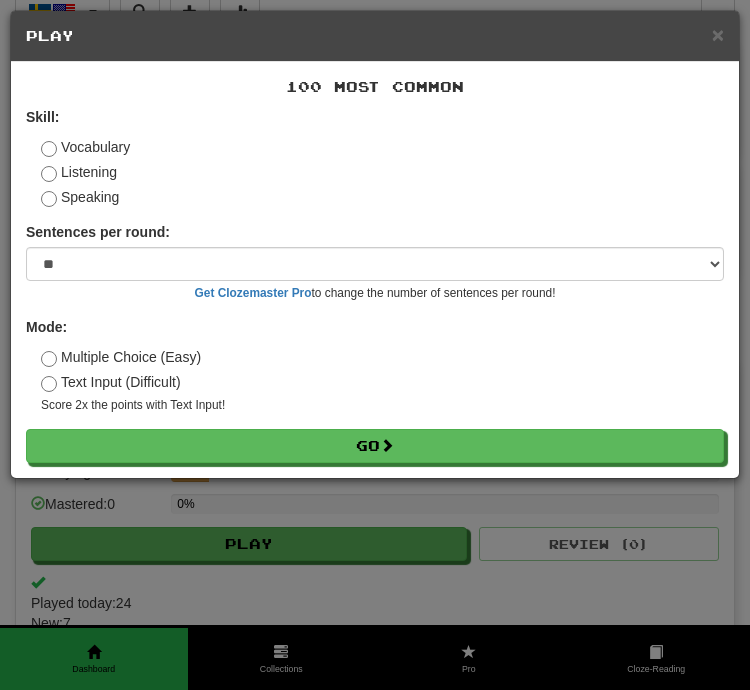 click on "Go" at bounding box center (375, 446) 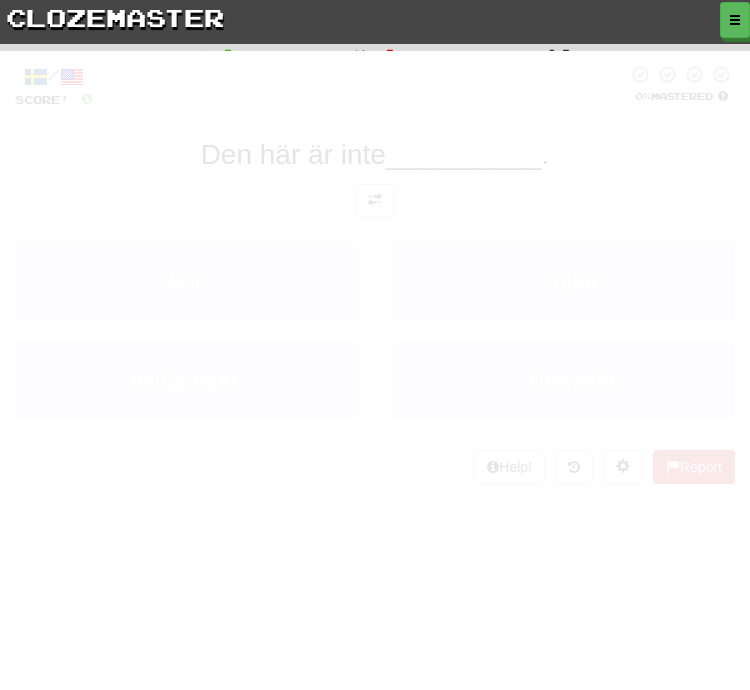 scroll, scrollTop: 0, scrollLeft: 0, axis: both 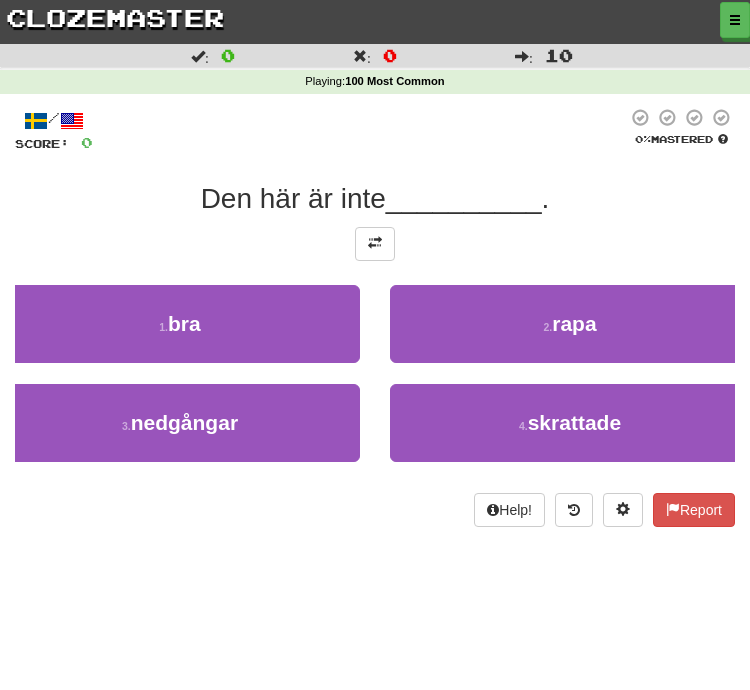 click at bounding box center (375, 243) 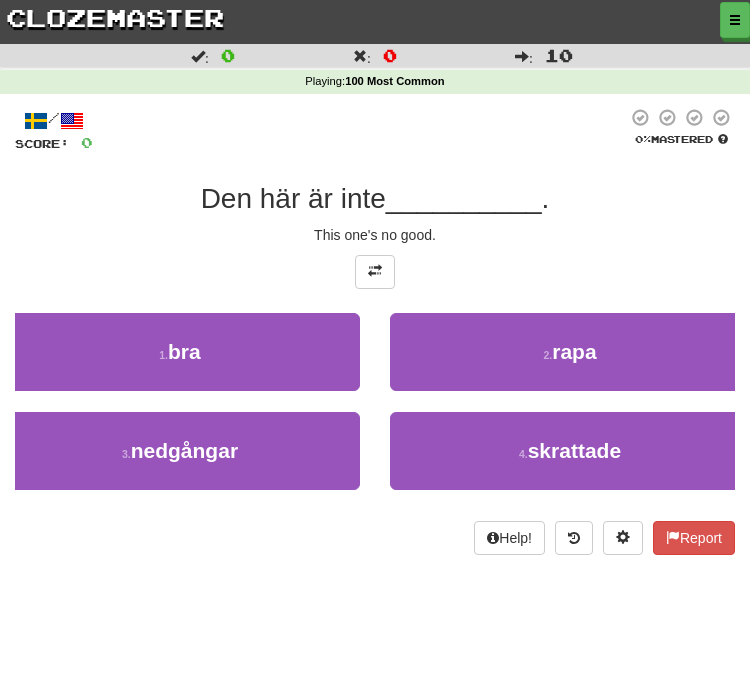 click on "1 .  bra" at bounding box center [180, 352] 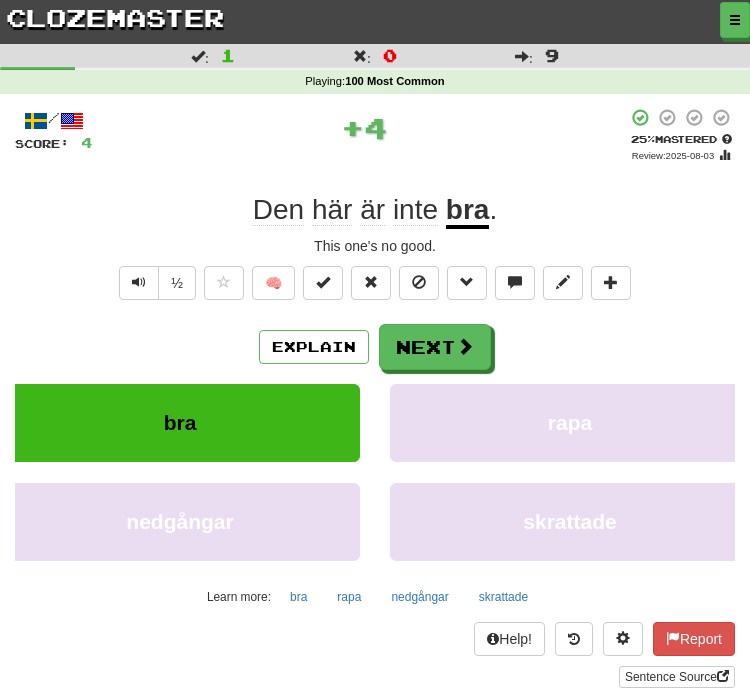 click on "Next" at bounding box center (435, 347) 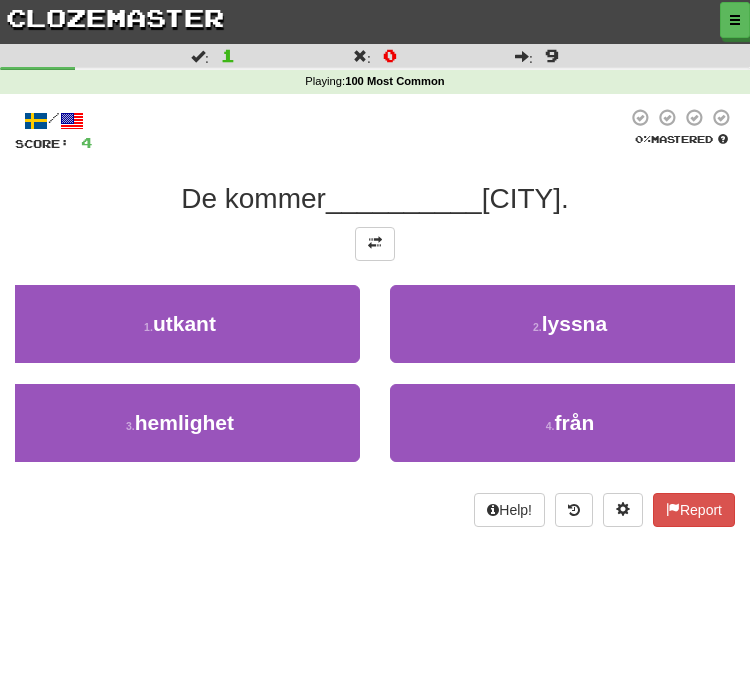click at bounding box center (375, 244) 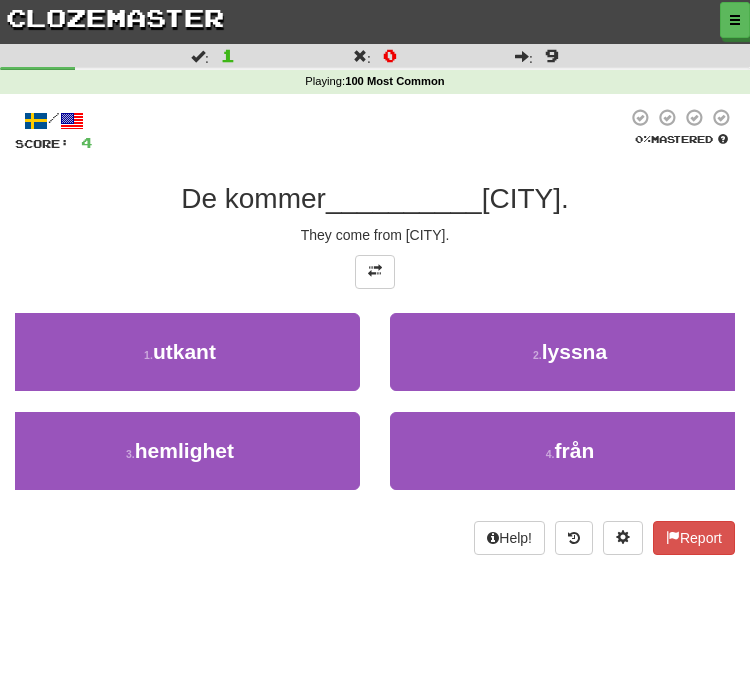 click on "4 .  från" at bounding box center (570, 451) 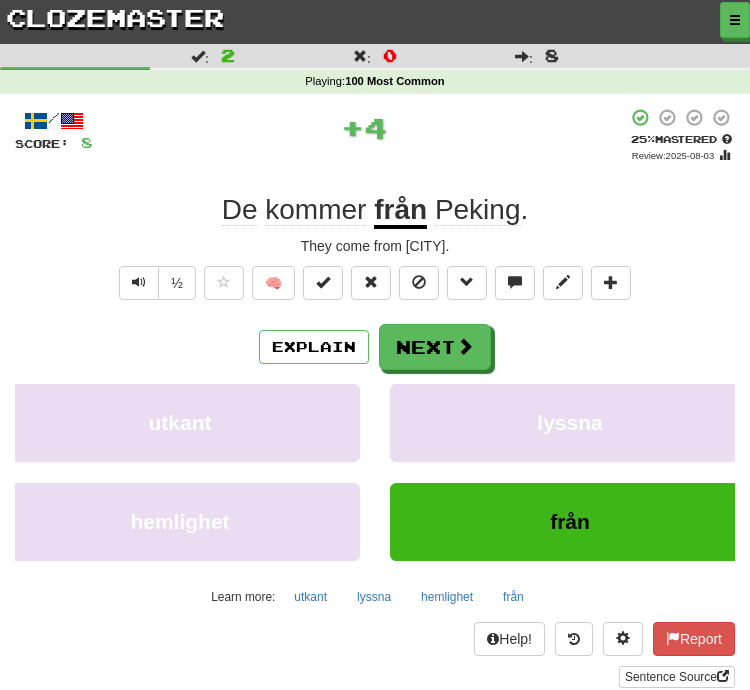 click on "Next" at bounding box center (435, 347) 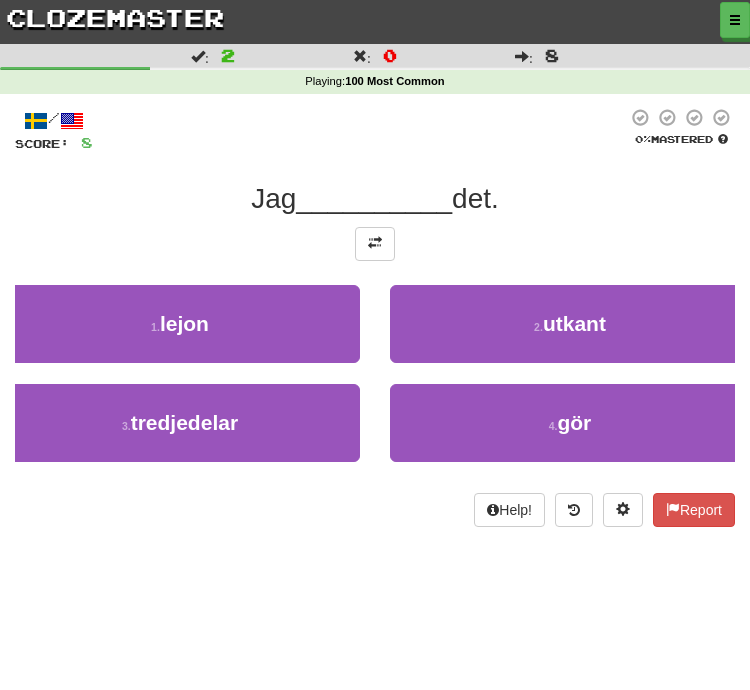 click at bounding box center (375, 244) 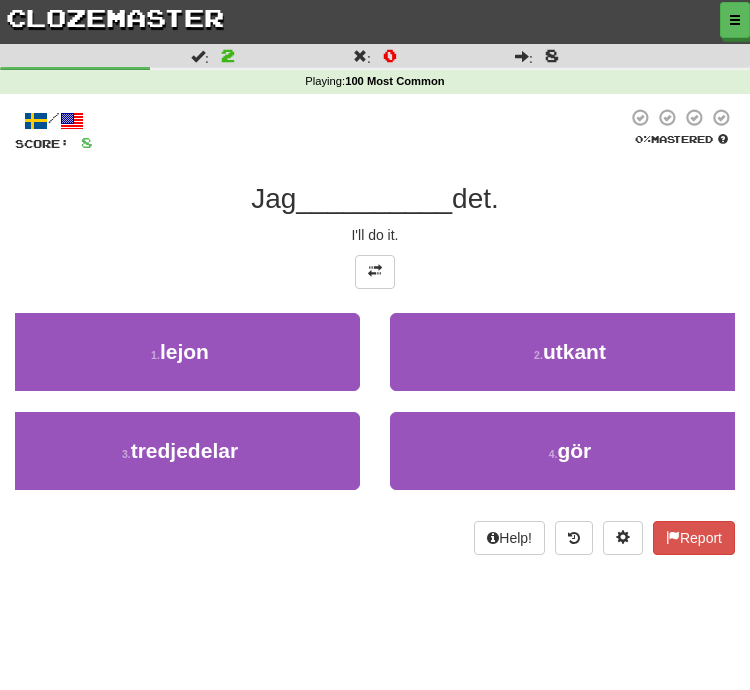 click on "4 .  gör" at bounding box center [570, 451] 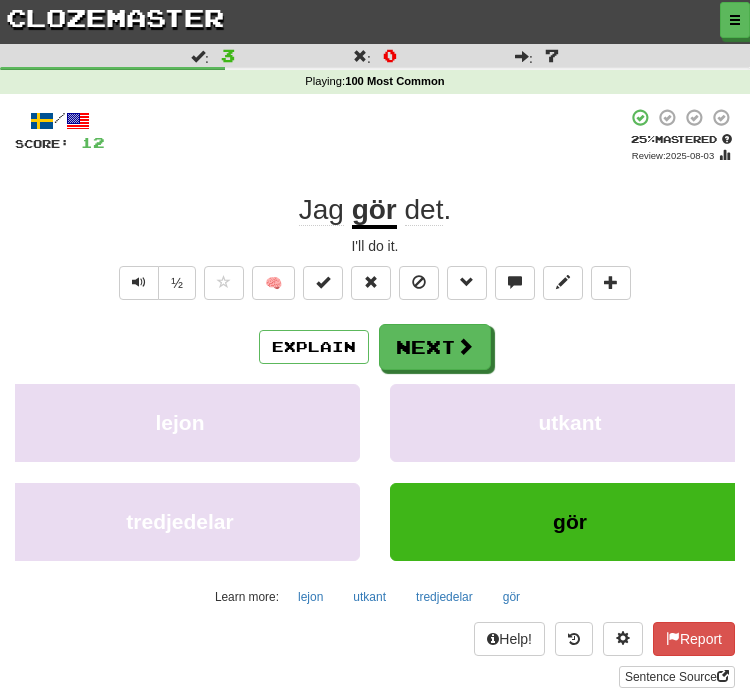 click on "Explain" at bounding box center [314, 347] 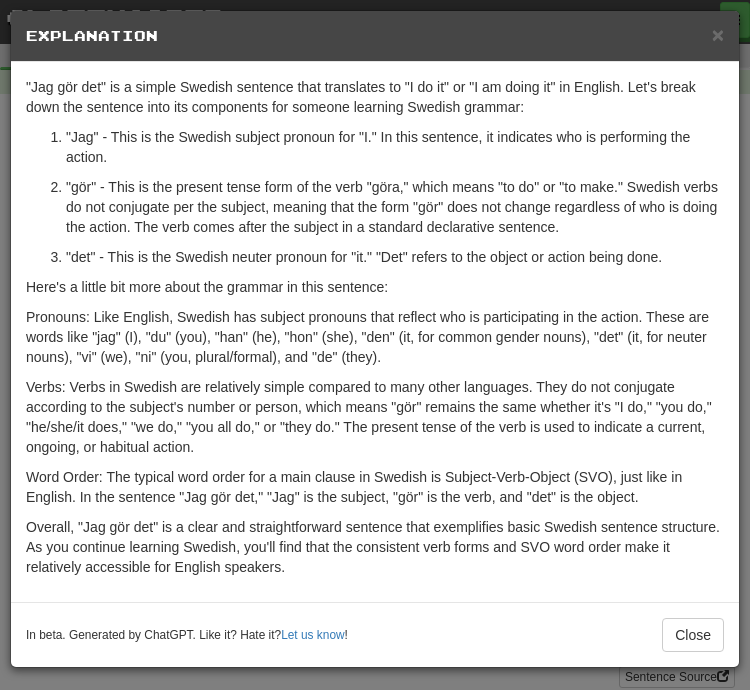 click on "Close" at bounding box center (693, 635) 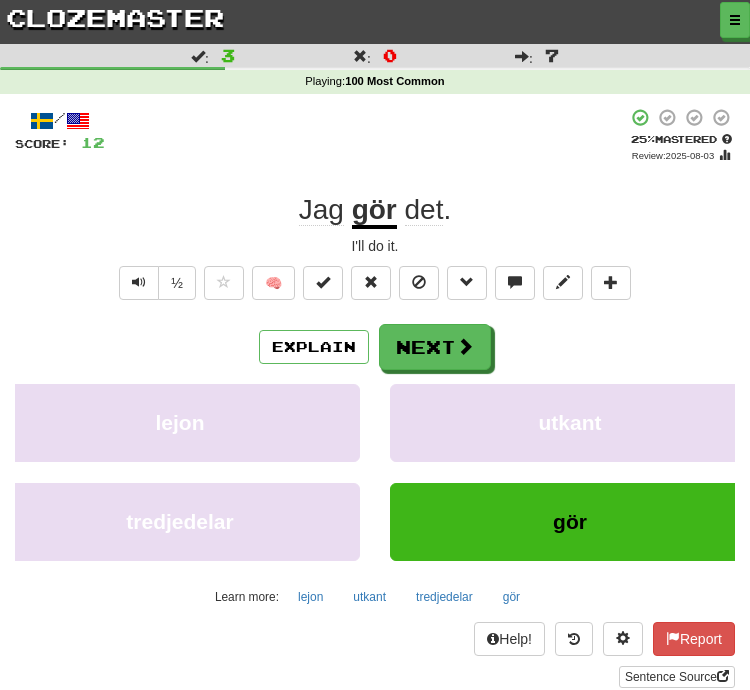 click on "Next" at bounding box center [435, 347] 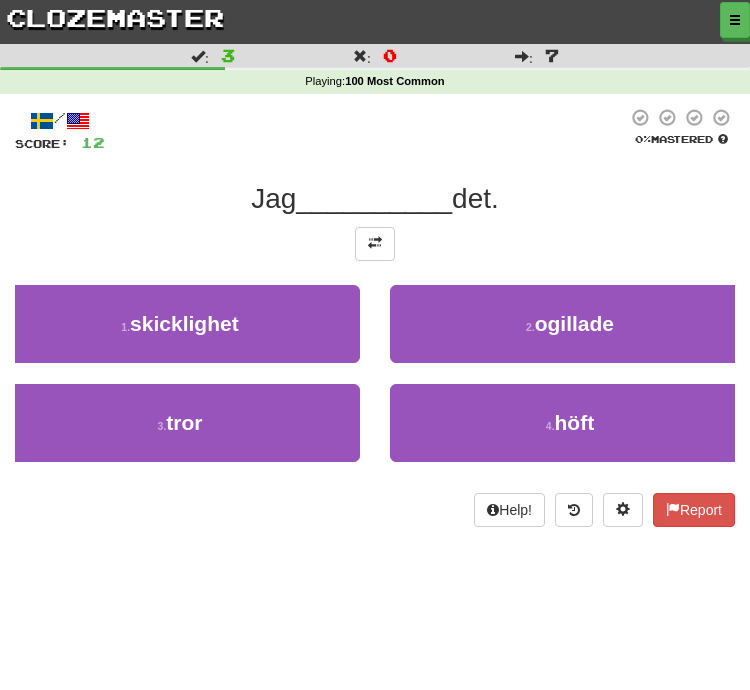 click at bounding box center [375, 243] 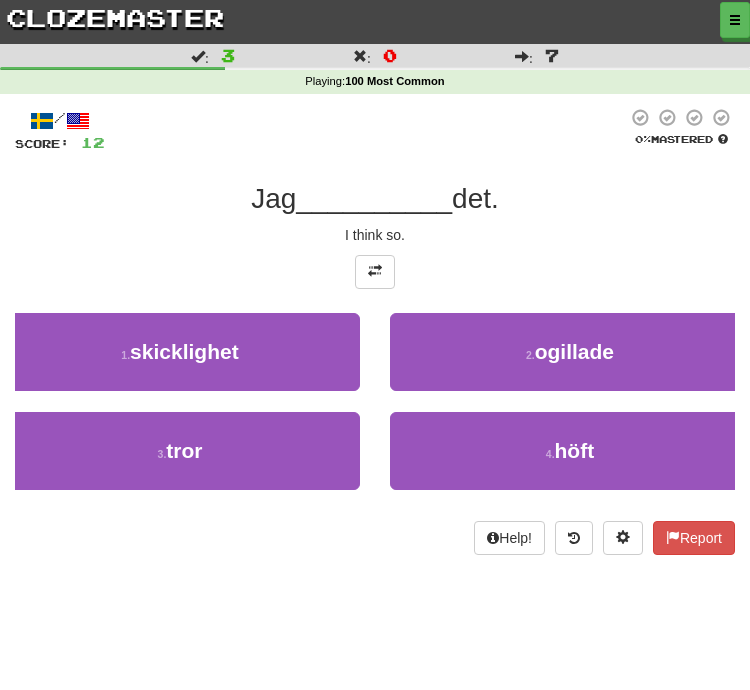 click on "3 .  tror" at bounding box center [180, 451] 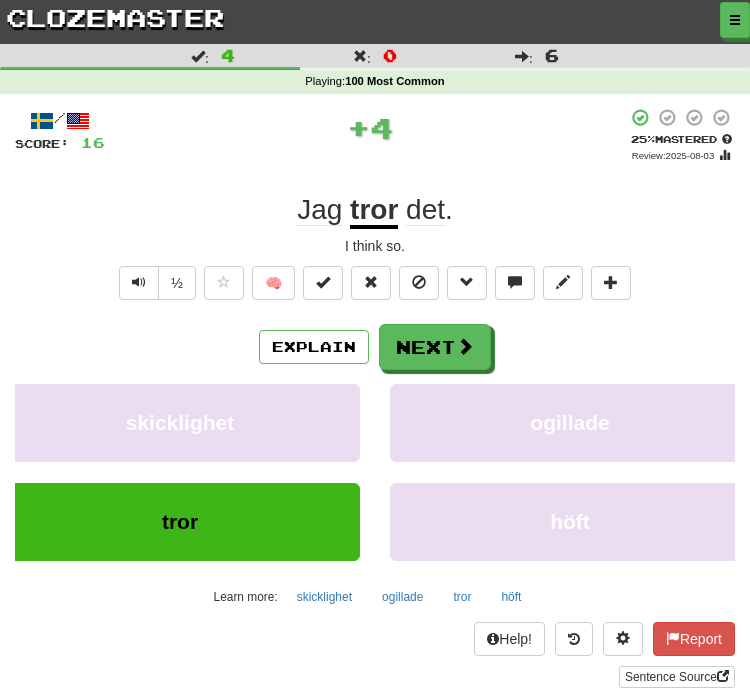 click on "Next" at bounding box center (435, 347) 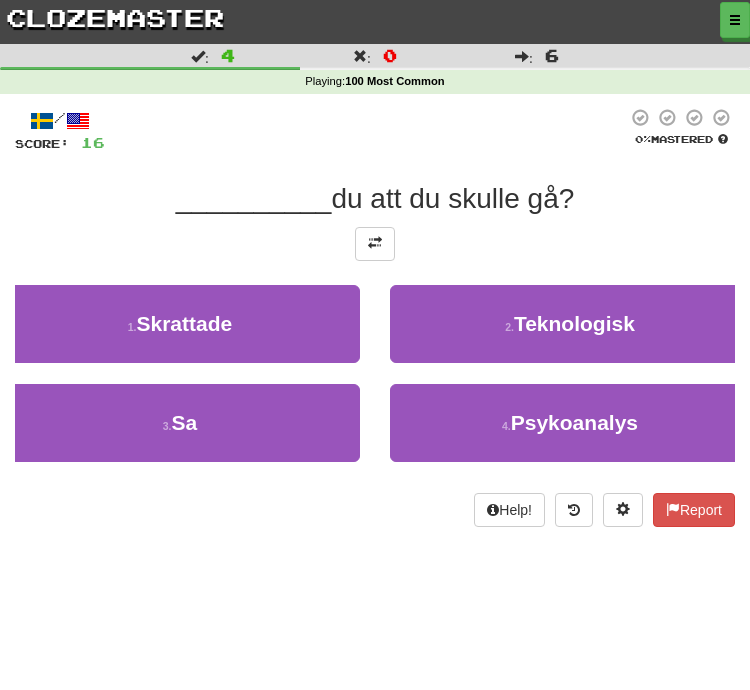 click at bounding box center (375, 244) 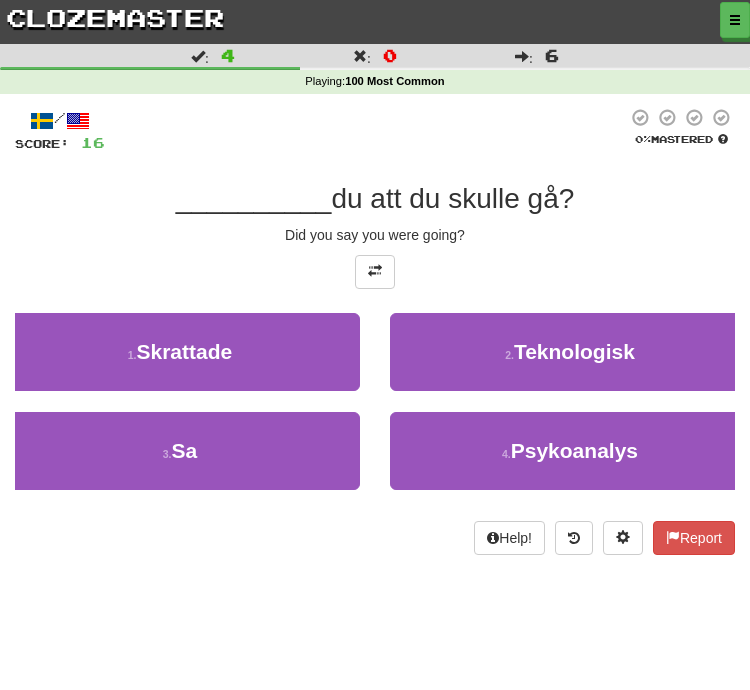 click on "3 .  Sa" at bounding box center (180, 451) 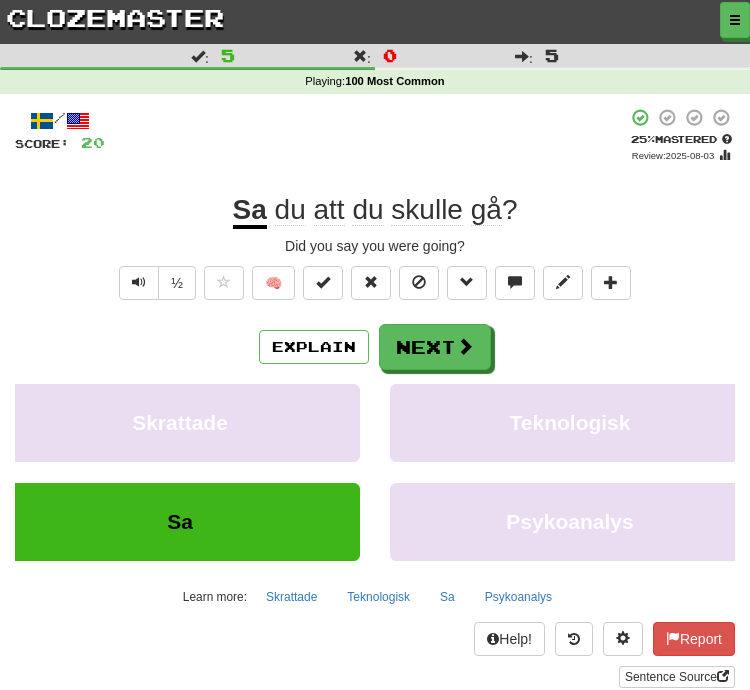 click on "Next" at bounding box center [435, 347] 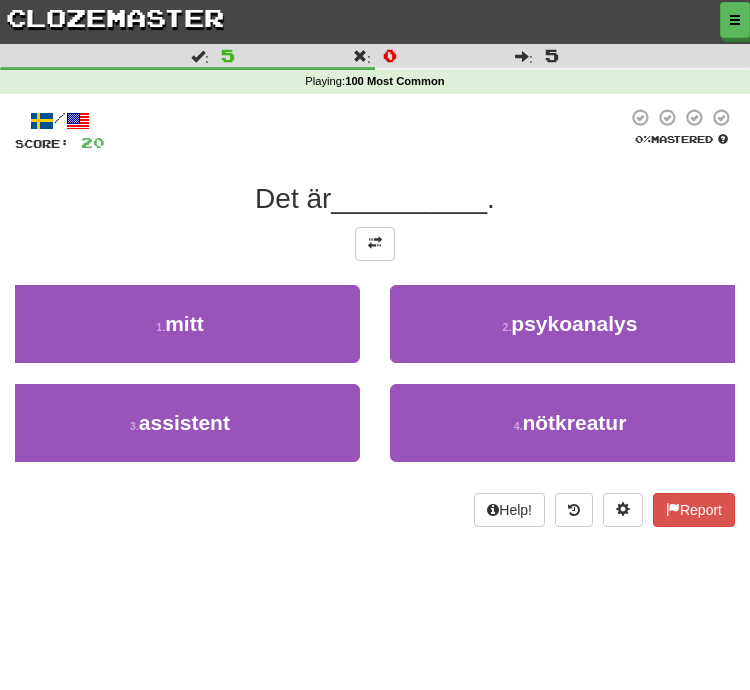 click at bounding box center (375, 244) 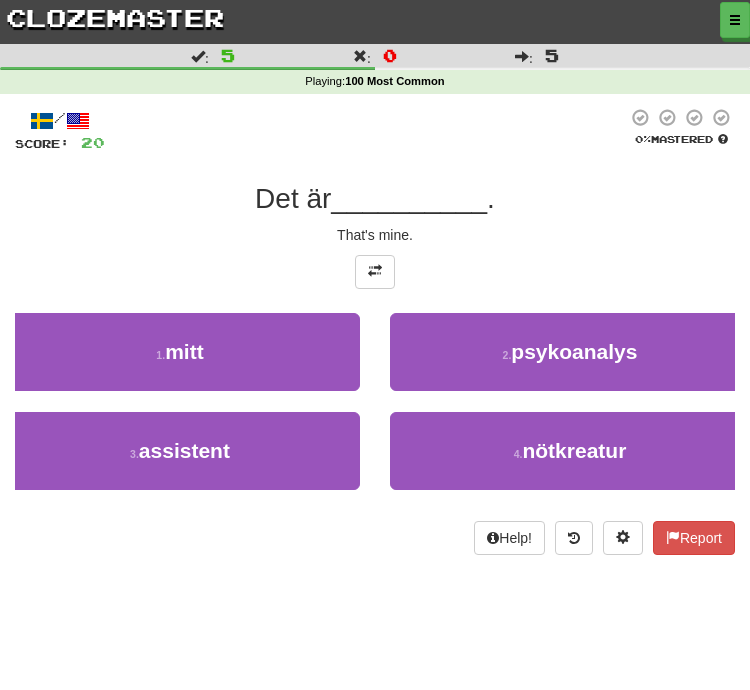 click on "1 .  mitt" at bounding box center (180, 352) 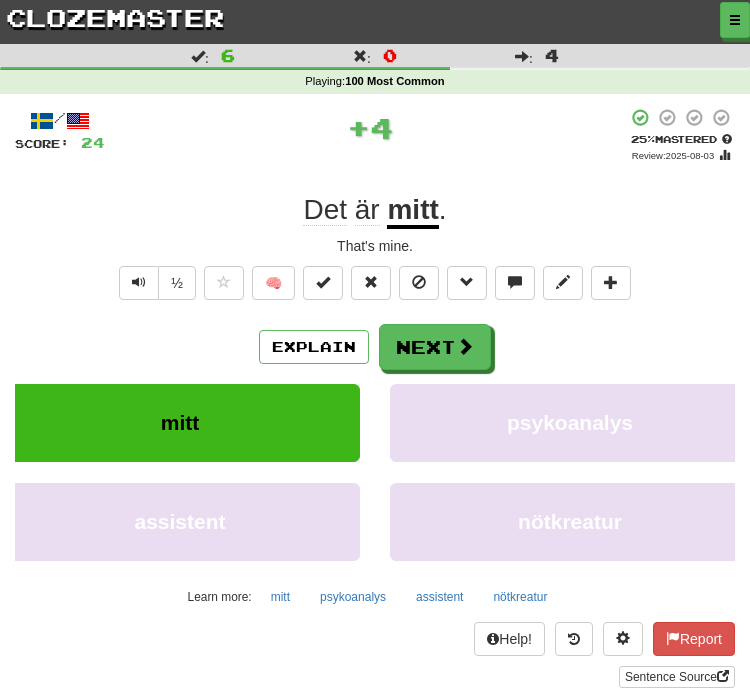 click on "Next" at bounding box center (435, 347) 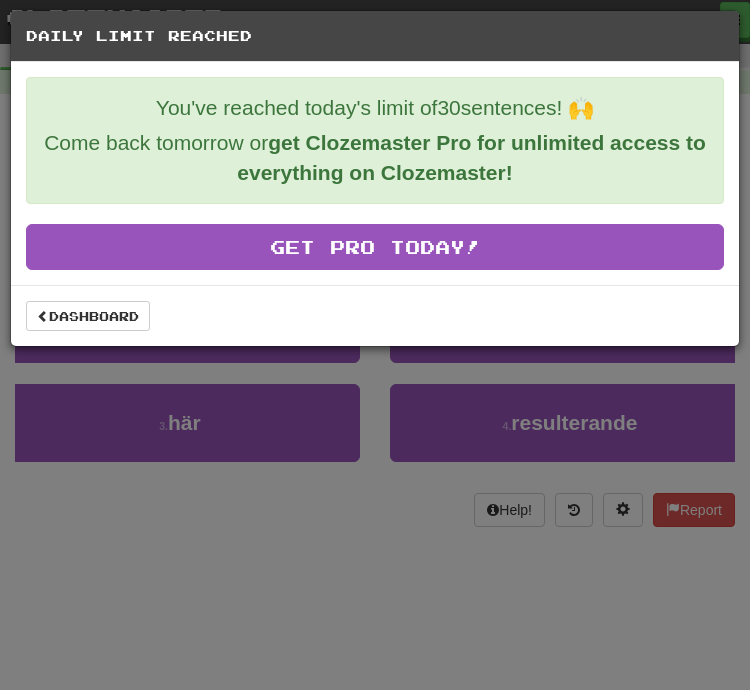 click on "Dashboard" at bounding box center [88, 316] 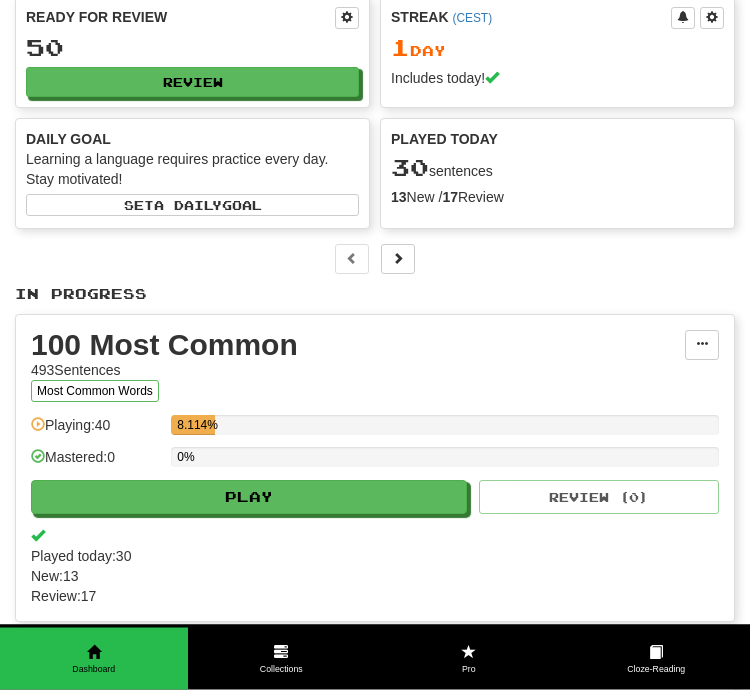 scroll, scrollTop: 0, scrollLeft: 0, axis: both 